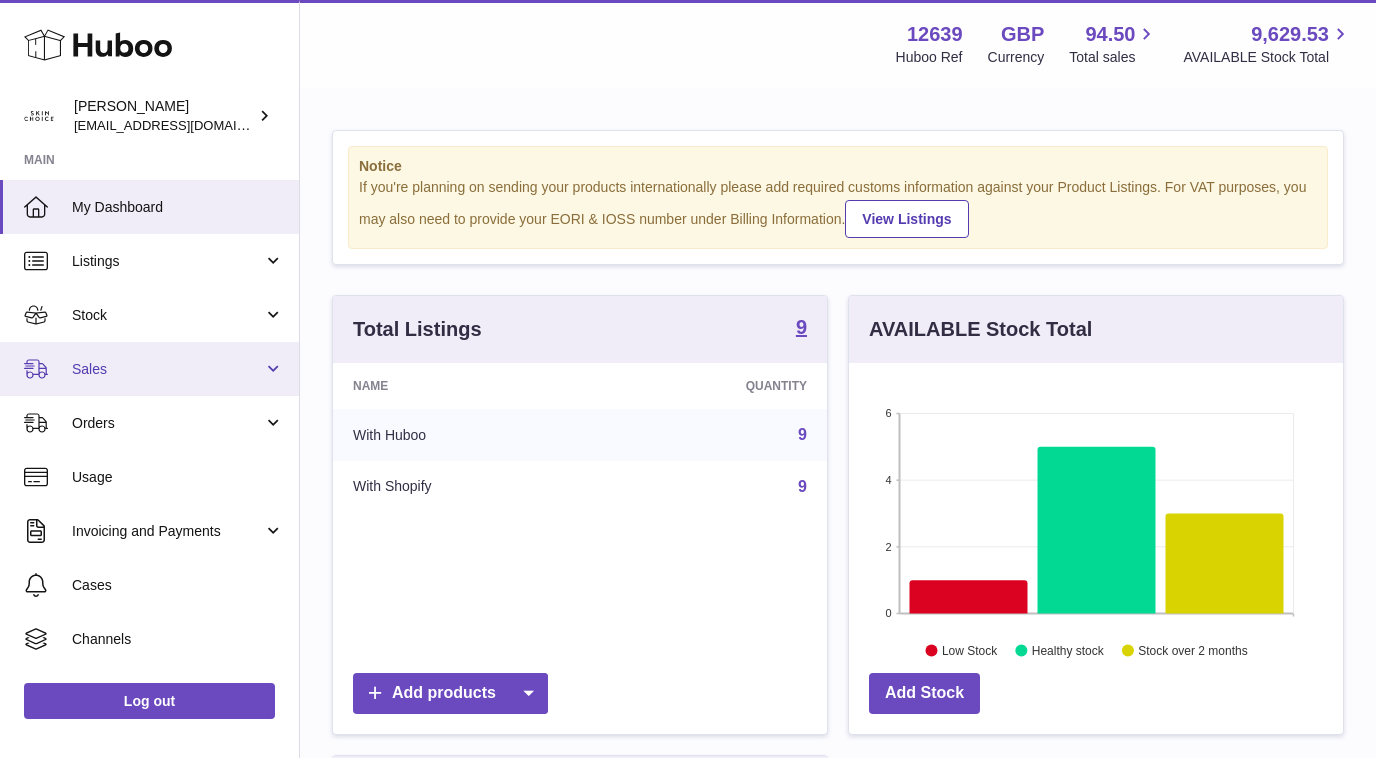 scroll, scrollTop: 0, scrollLeft: 0, axis: both 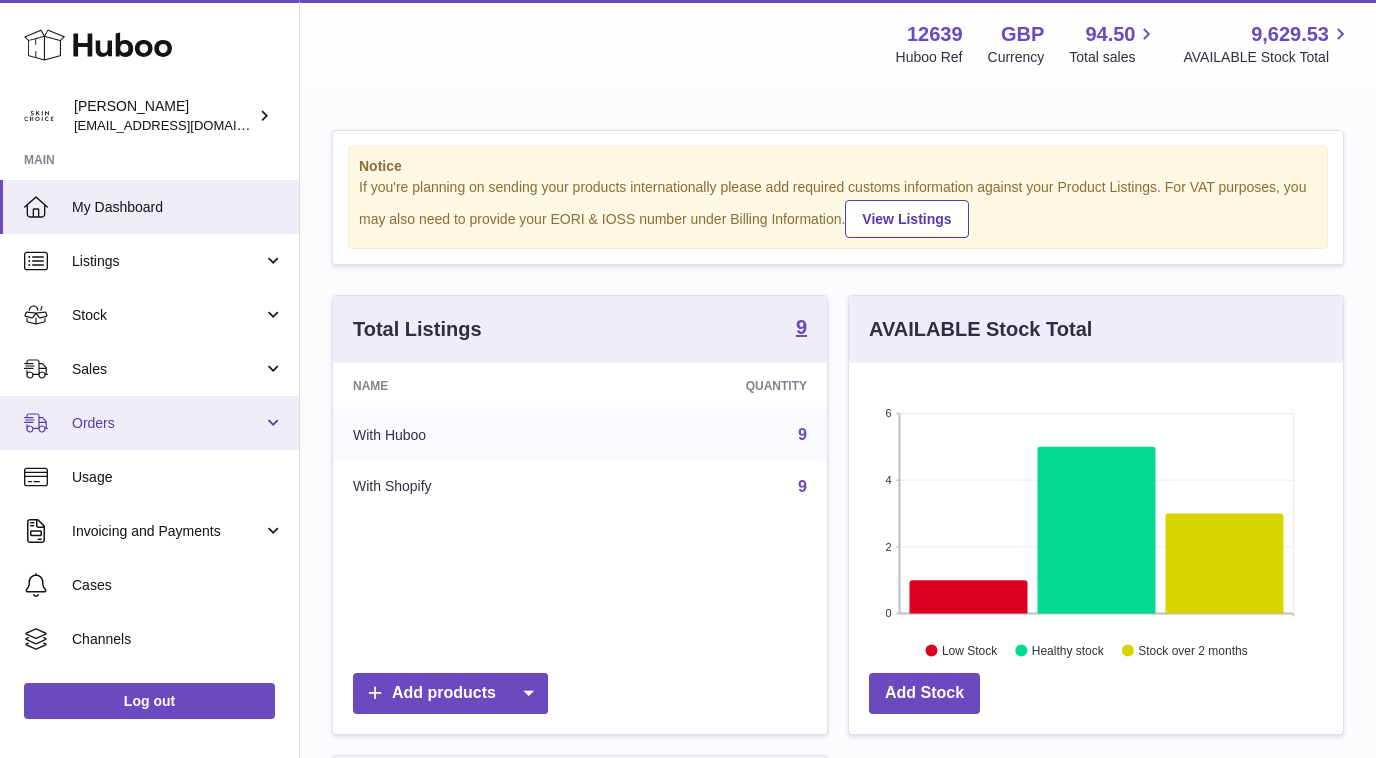 click on "Orders" at bounding box center [167, 423] 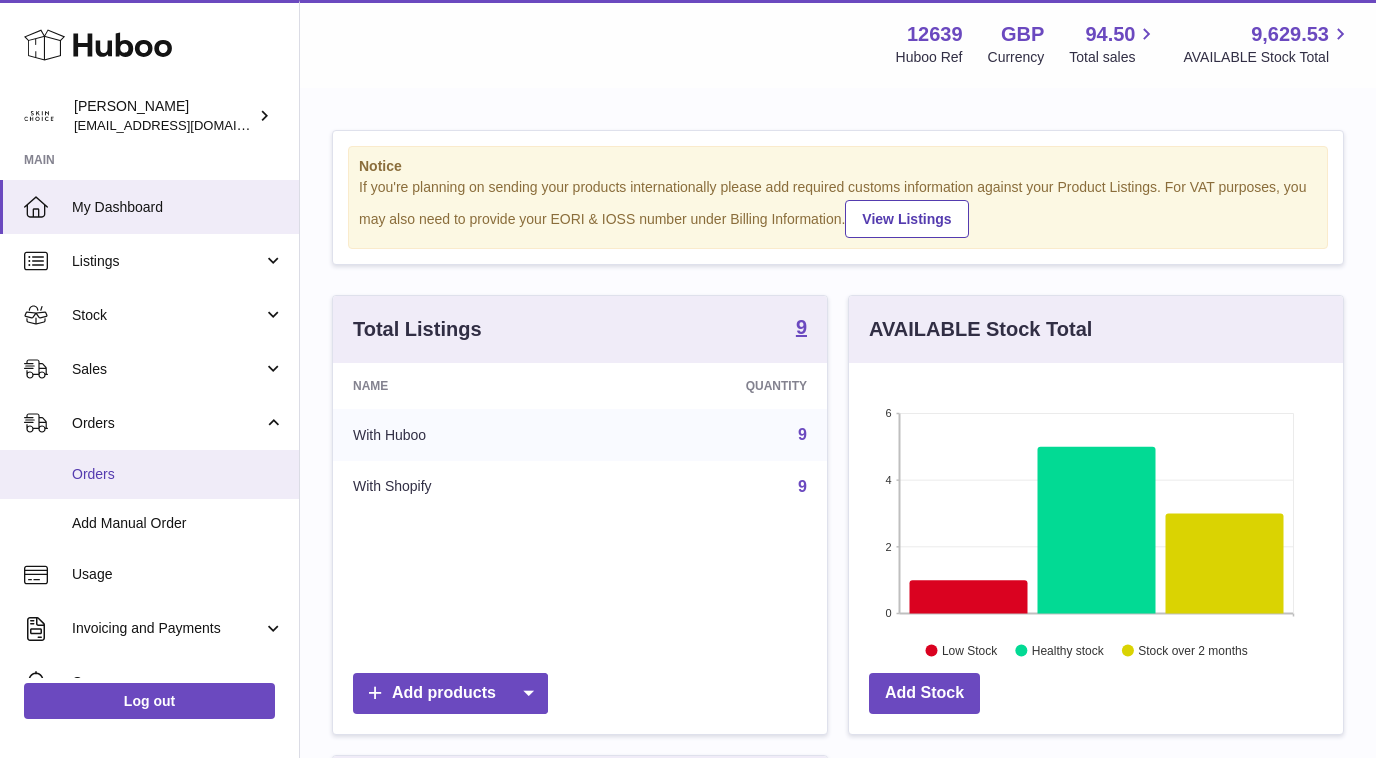 click on "Orders" at bounding box center [178, 474] 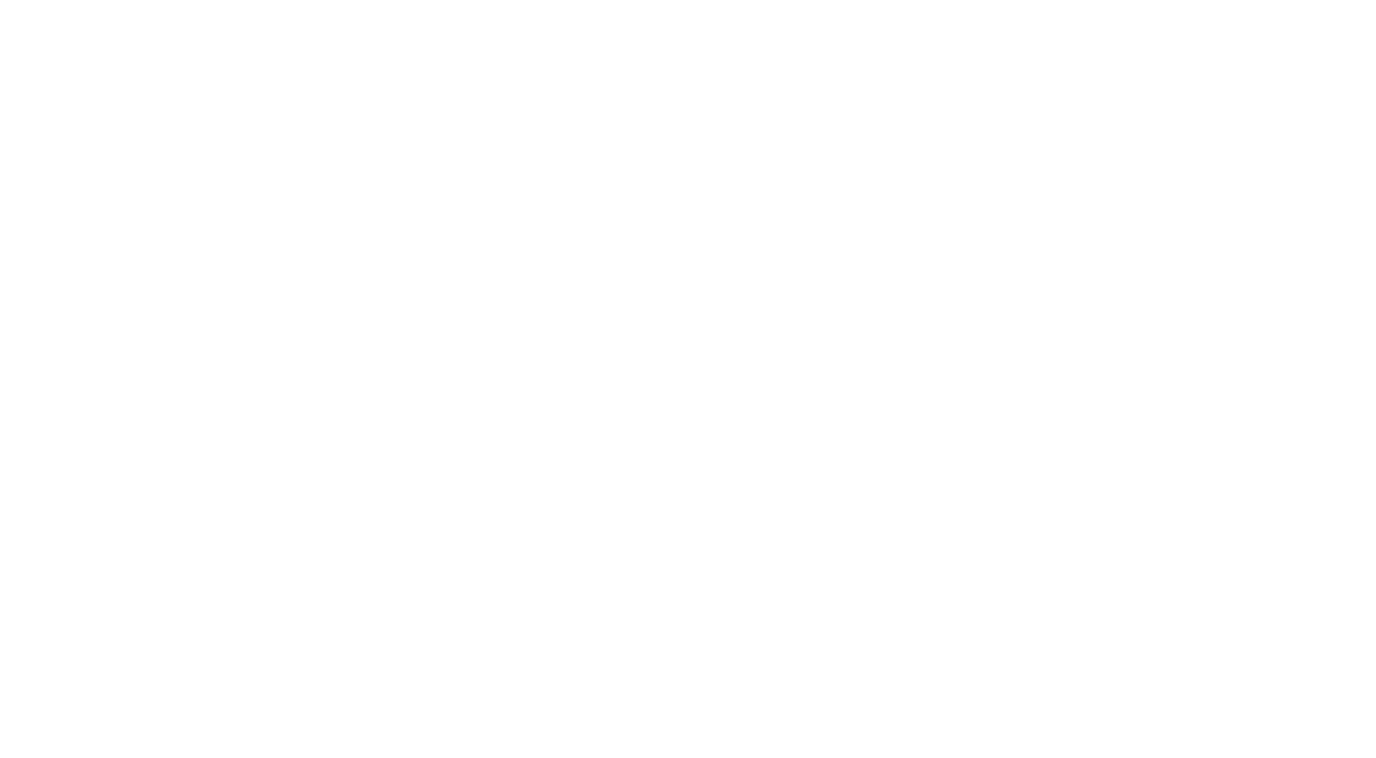 scroll, scrollTop: 0, scrollLeft: 0, axis: both 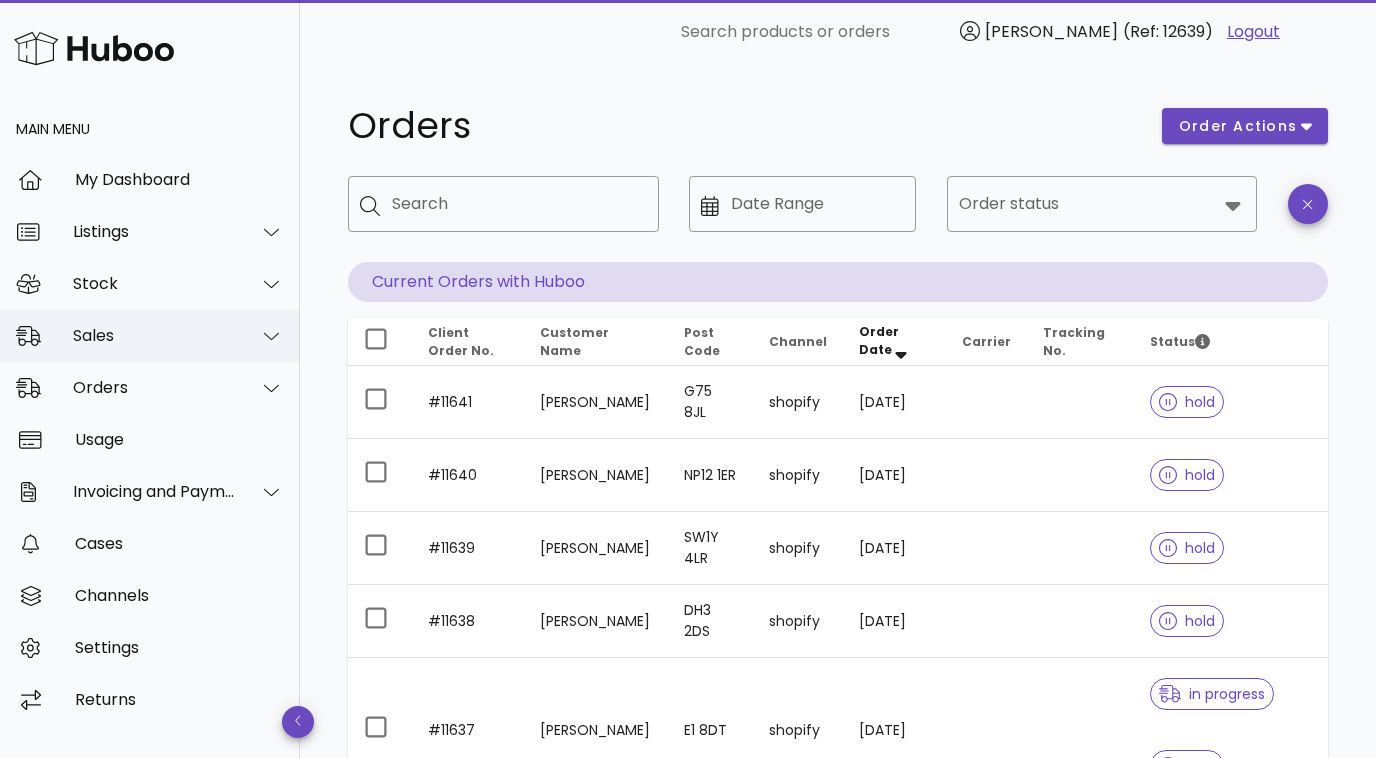 click on "Sales" at bounding box center [154, 335] 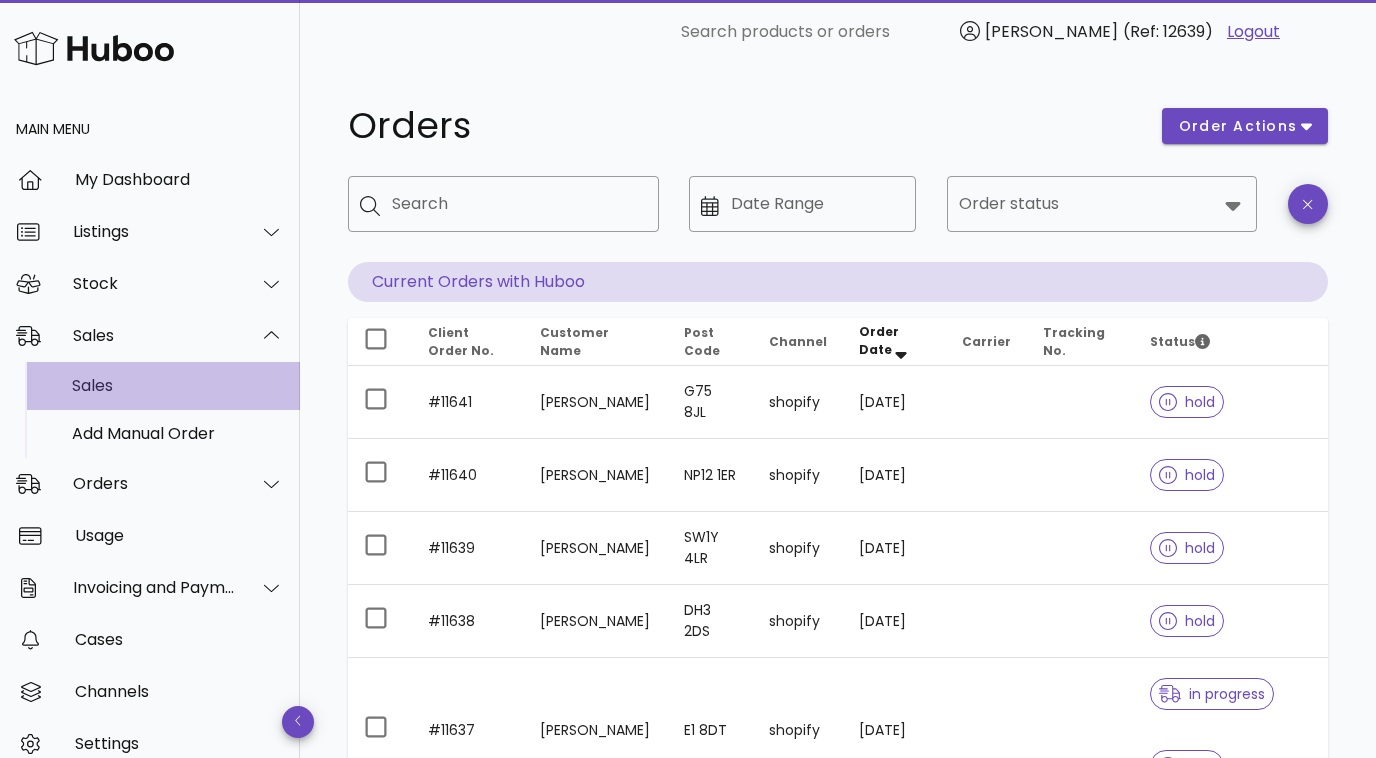 click on "Sales" at bounding box center [178, 385] 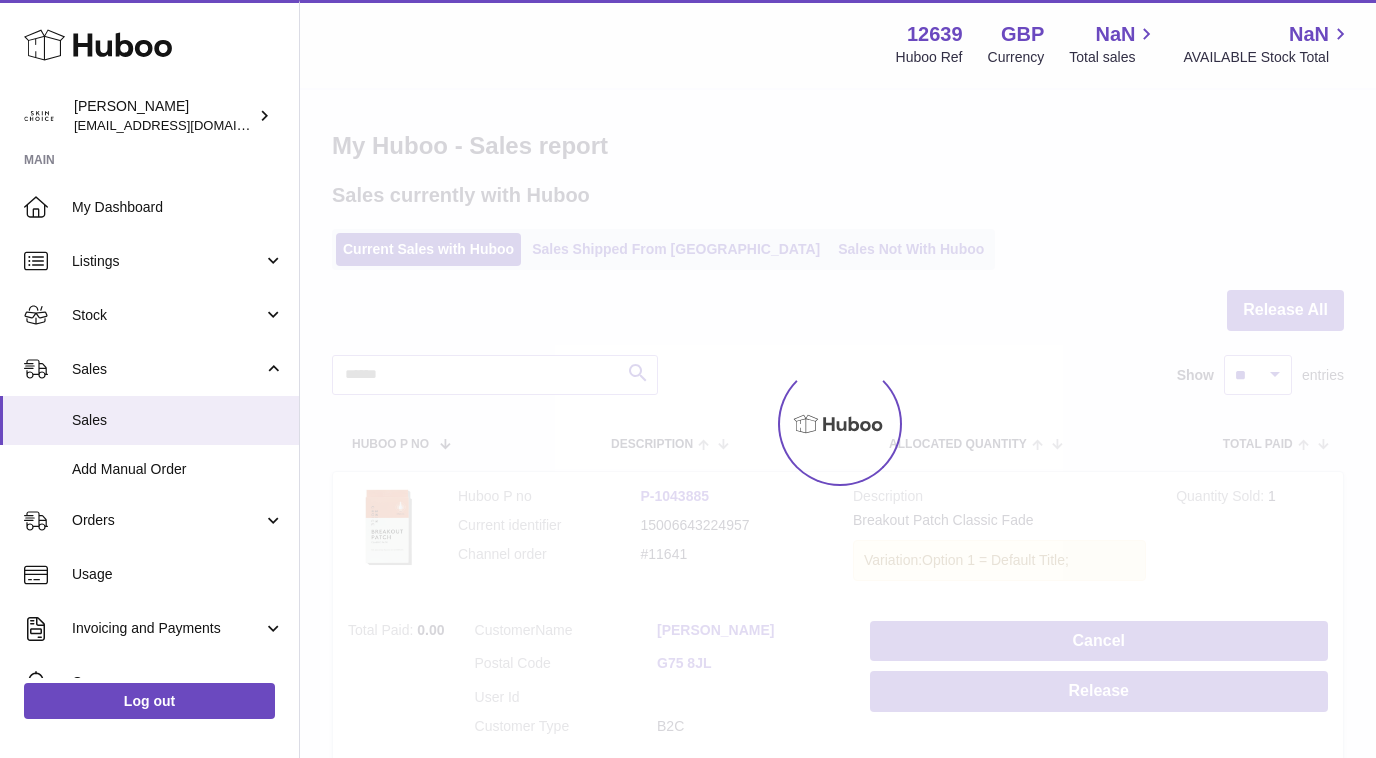 scroll, scrollTop: 0, scrollLeft: 0, axis: both 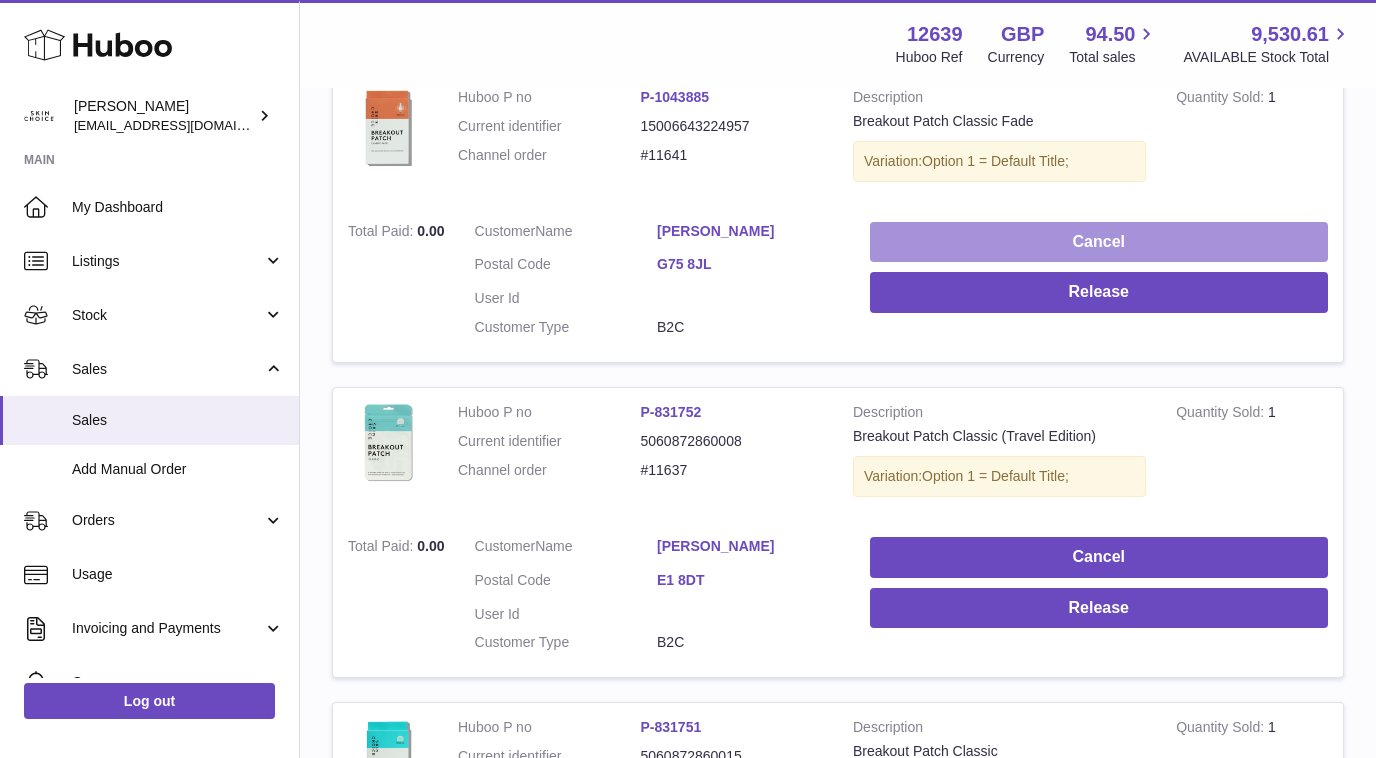 click on "Cancel" at bounding box center [1099, 242] 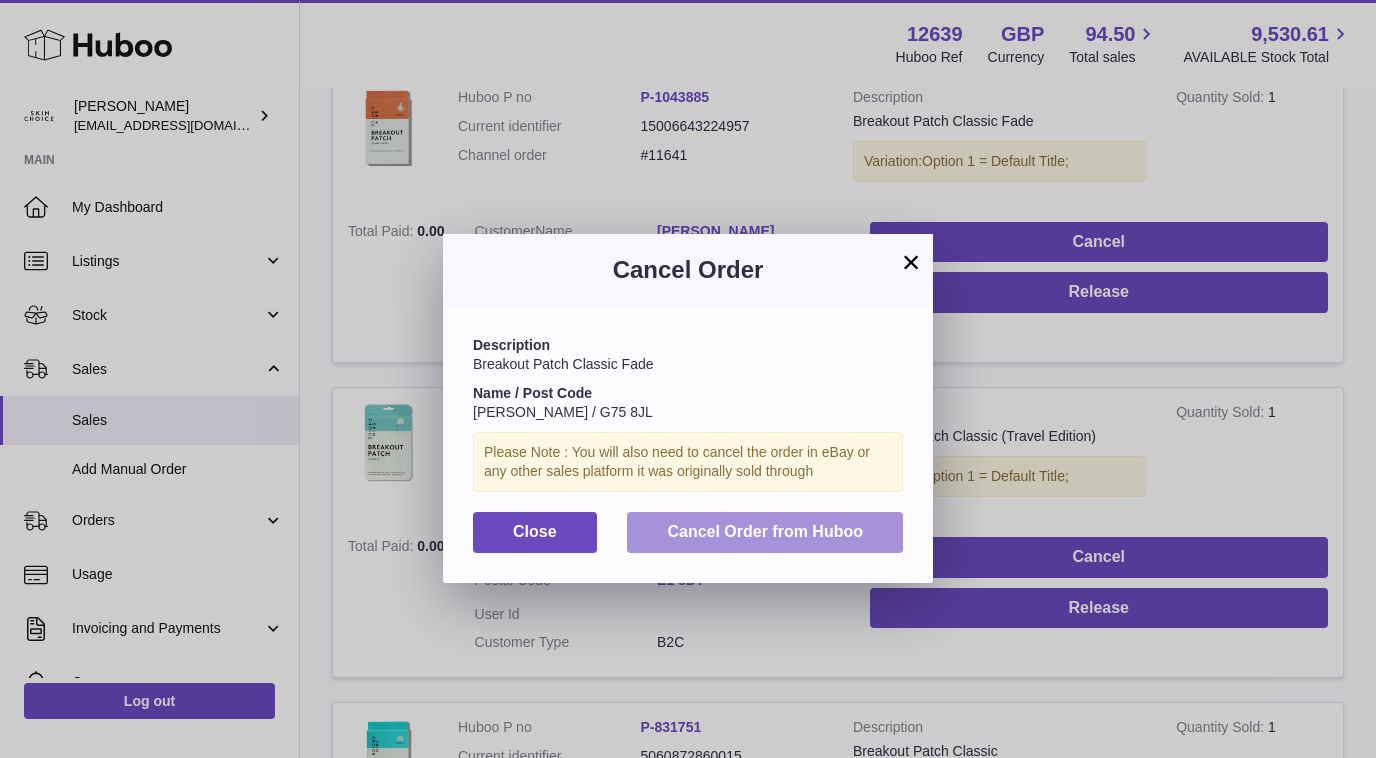 click on "Cancel Order from Huboo" at bounding box center [765, 531] 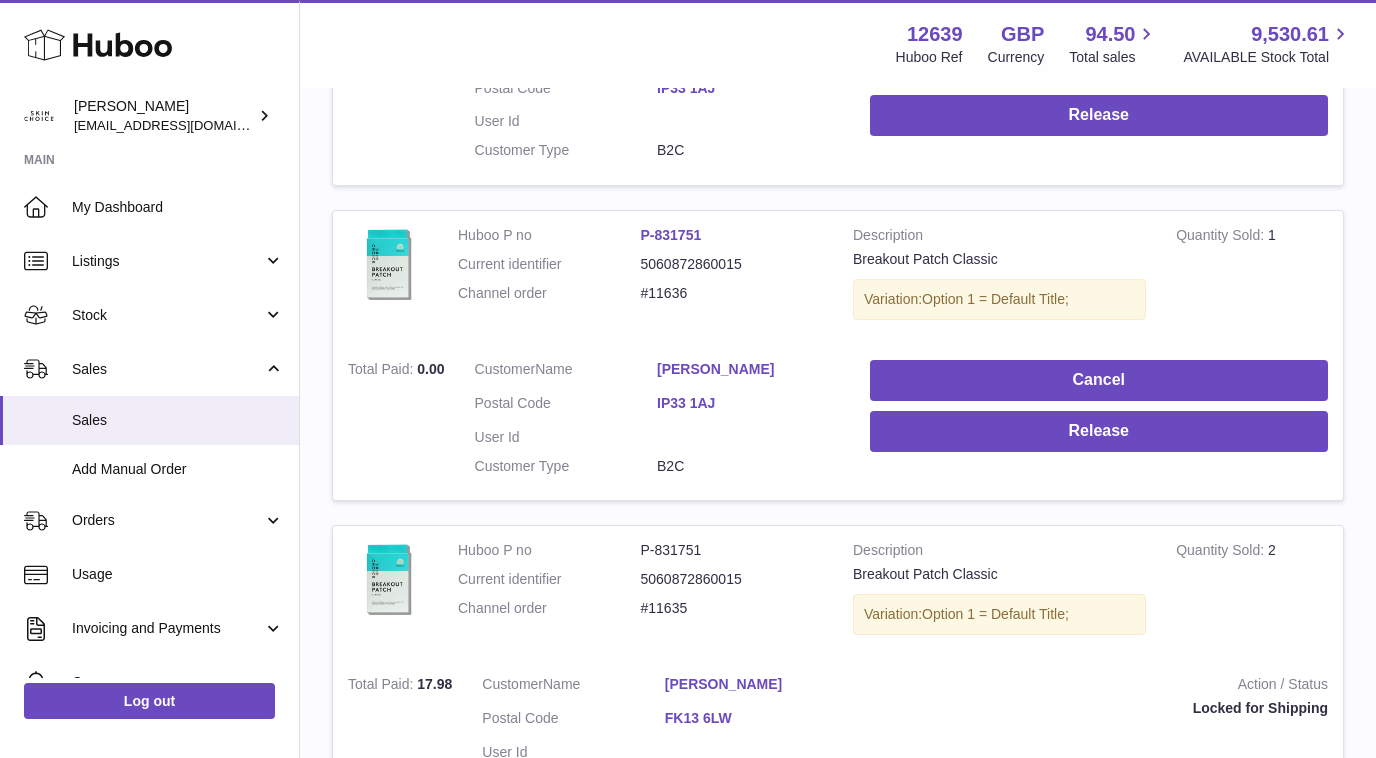 scroll, scrollTop: 2080, scrollLeft: 0, axis: vertical 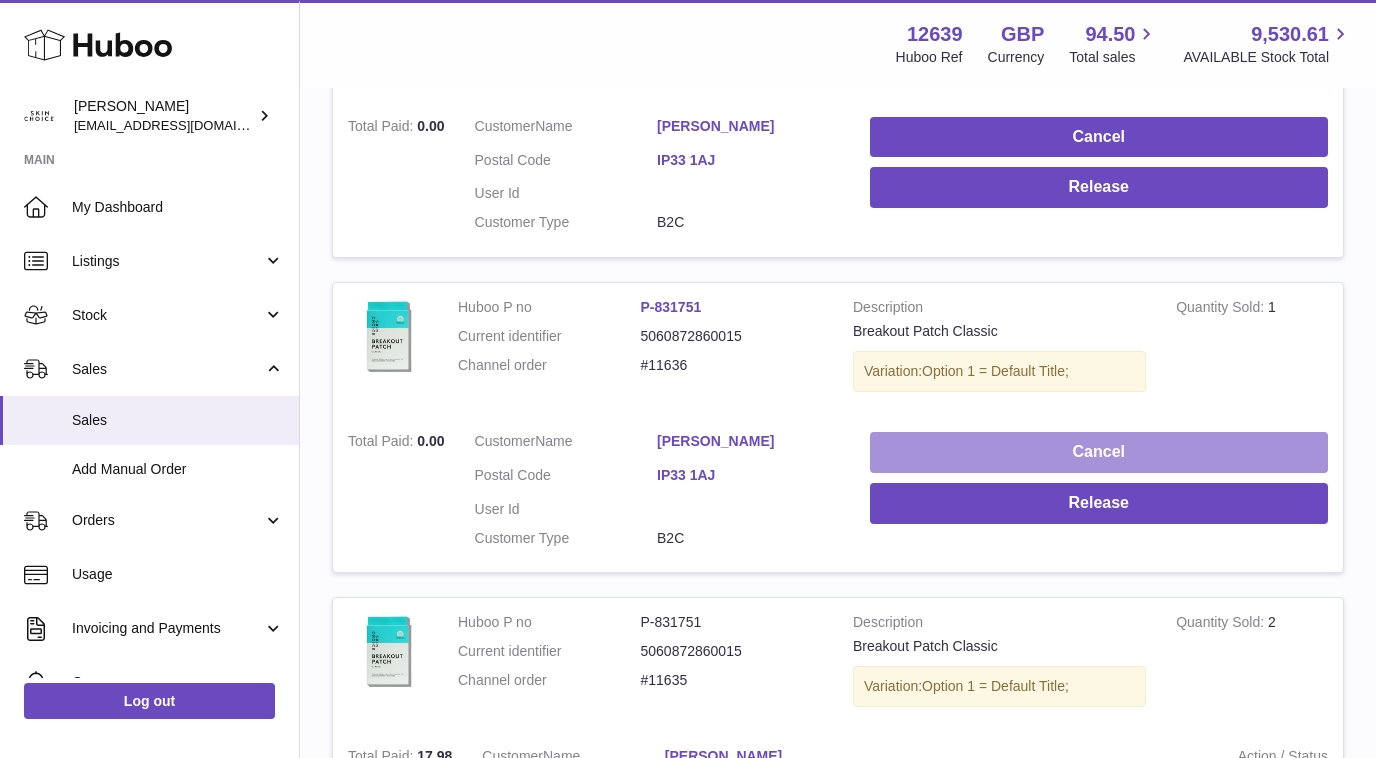 click on "Cancel" at bounding box center (1099, 452) 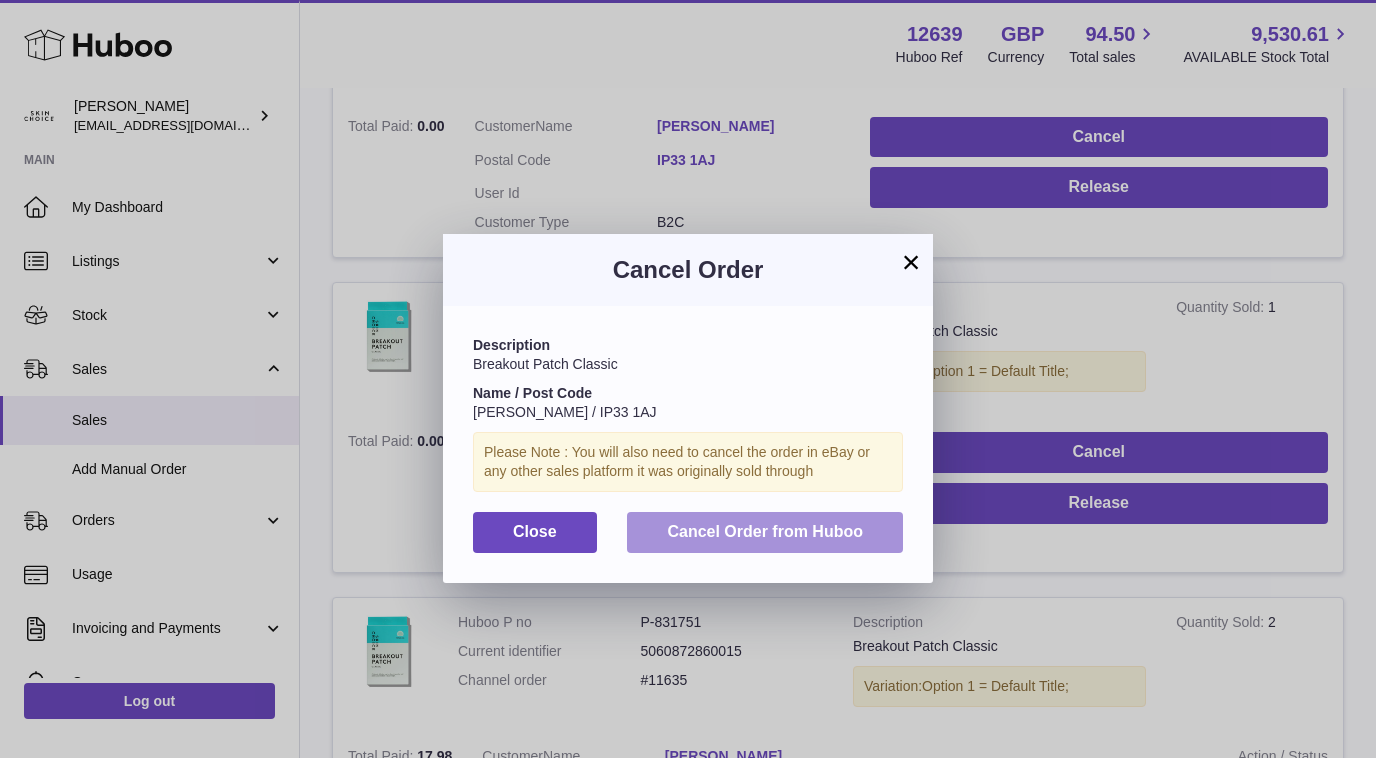 click on "Cancel Order from Huboo" at bounding box center (765, 531) 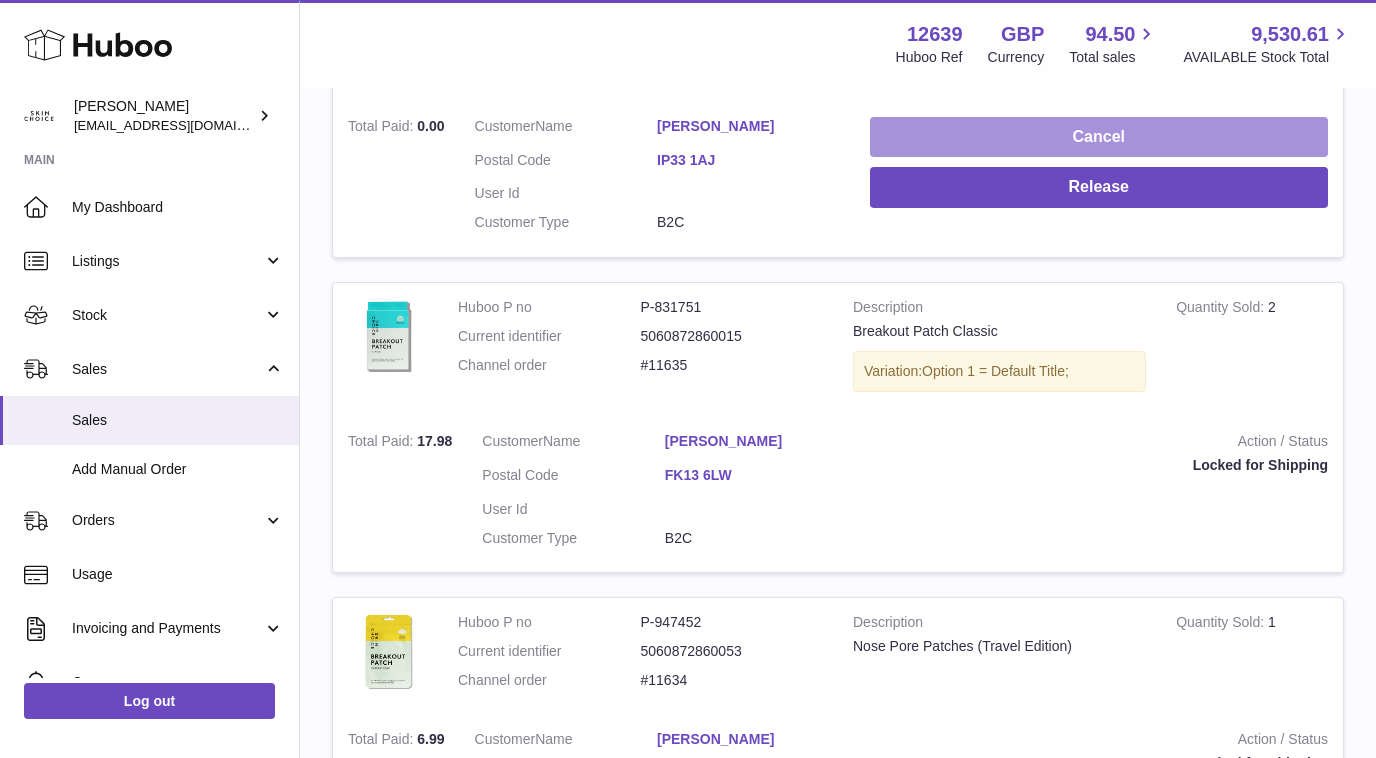 click on "Cancel" at bounding box center (1099, 137) 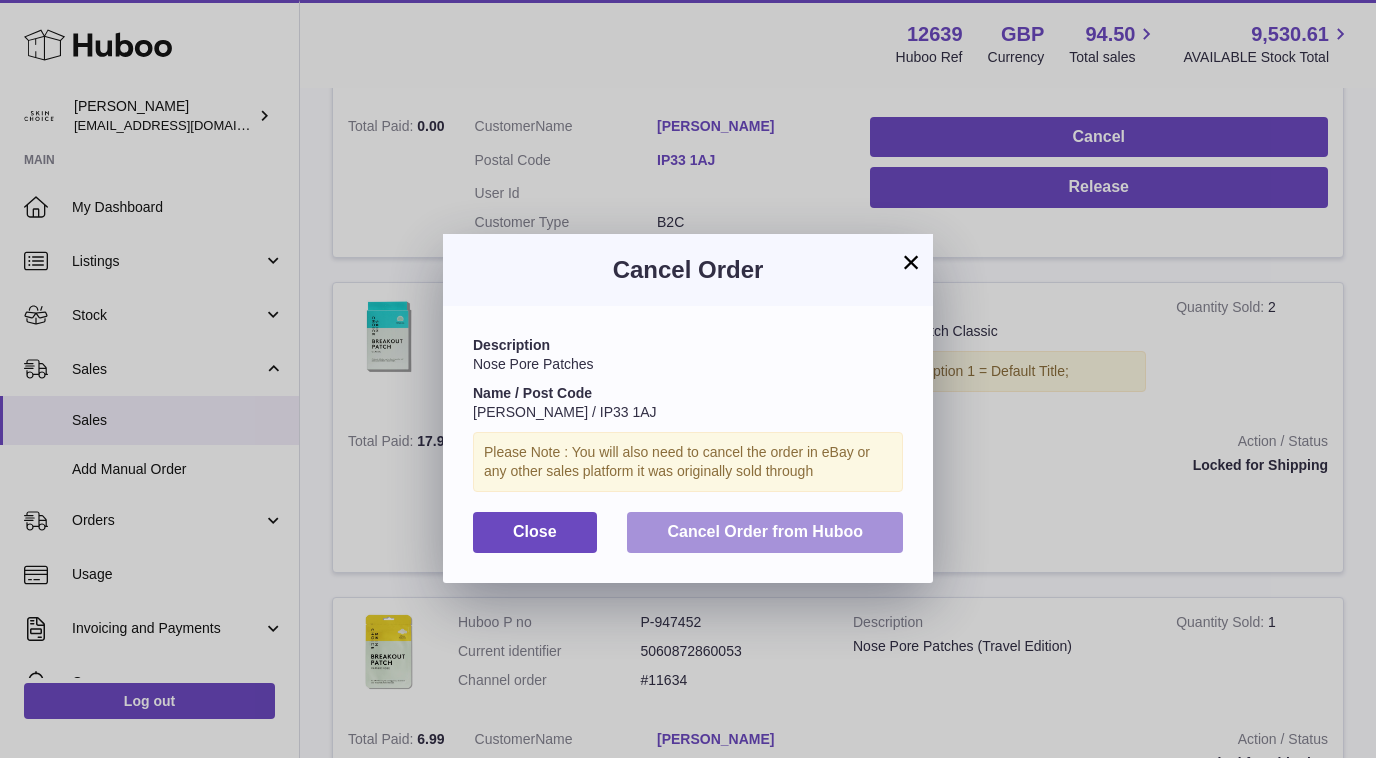 click on "Cancel Order from Huboo" at bounding box center [765, 531] 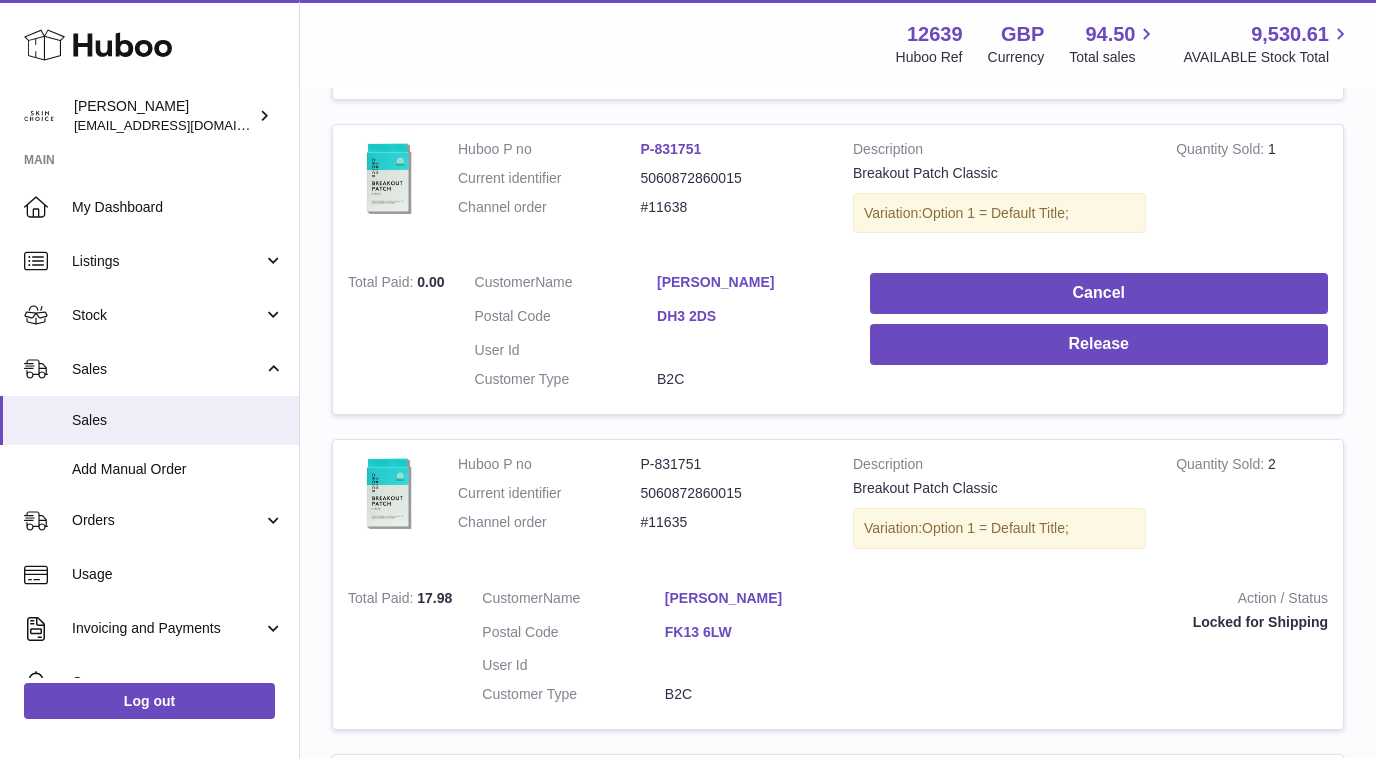scroll, scrollTop: 1521, scrollLeft: 0, axis: vertical 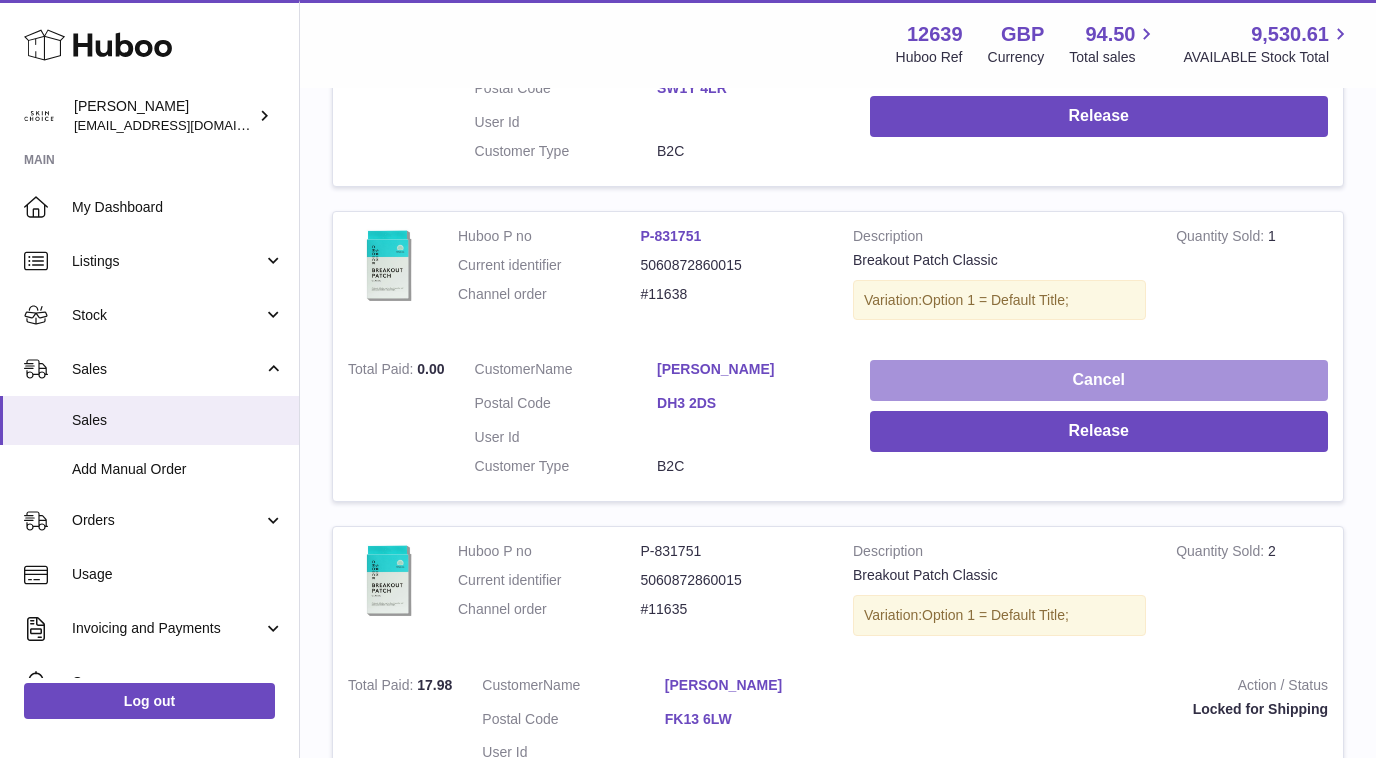 click on "Cancel" at bounding box center (1099, 380) 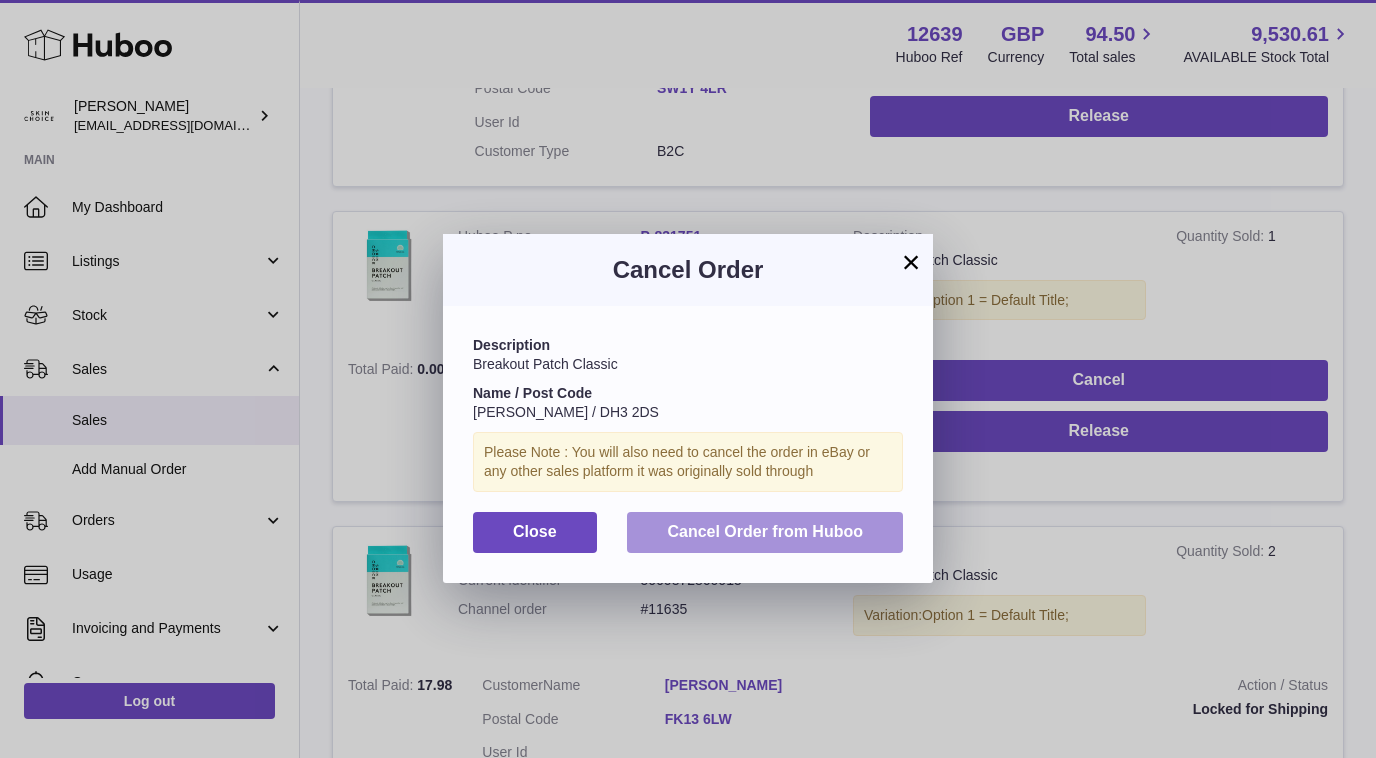 click on "Cancel Order from Huboo" at bounding box center (765, 532) 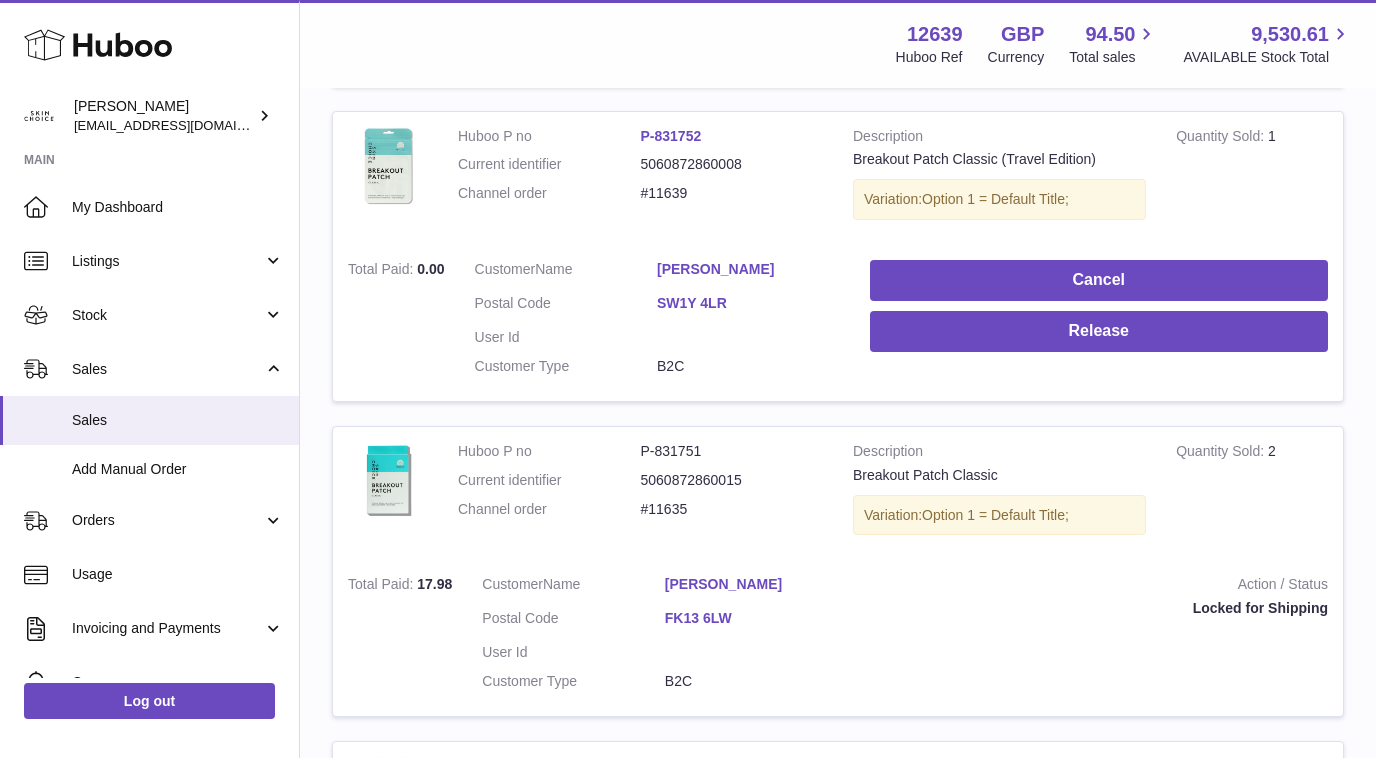 scroll, scrollTop: 1147, scrollLeft: 0, axis: vertical 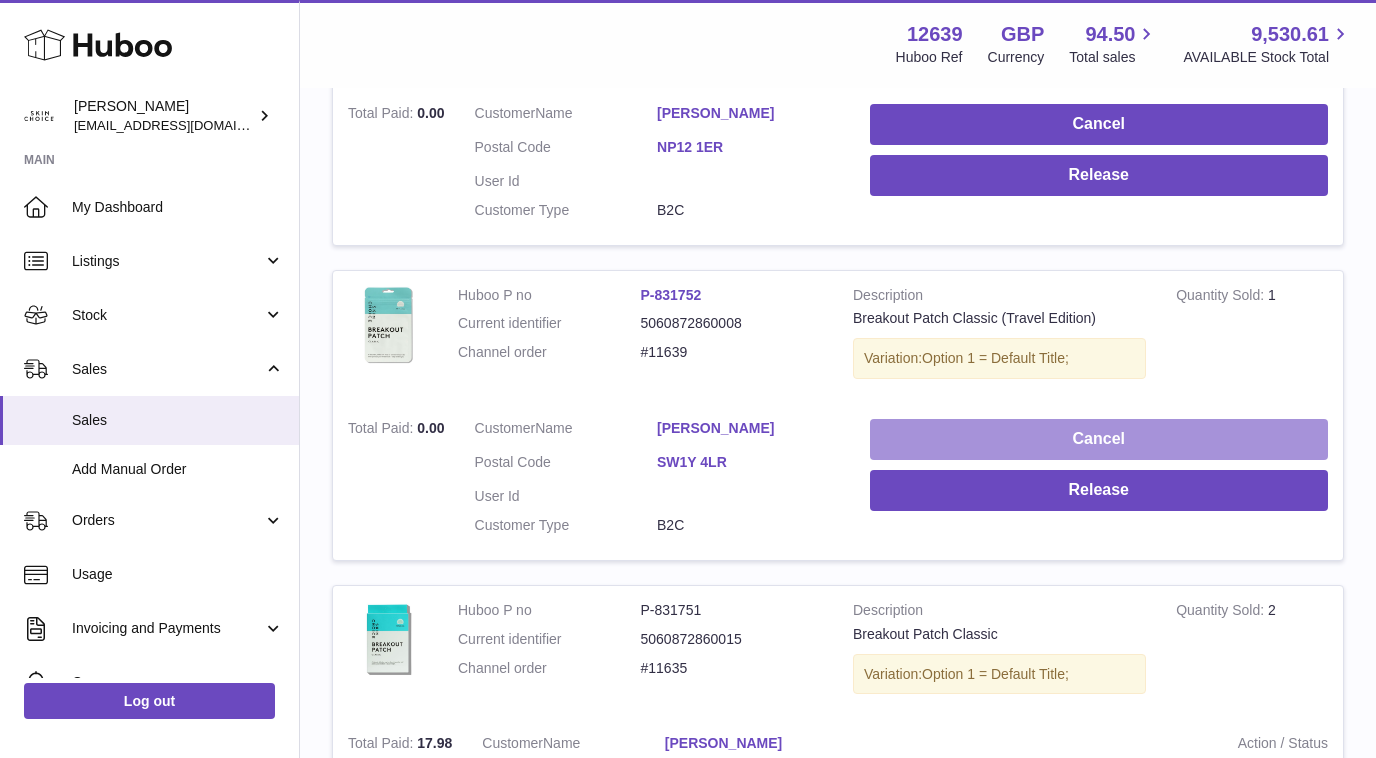click on "Cancel" at bounding box center (1099, 439) 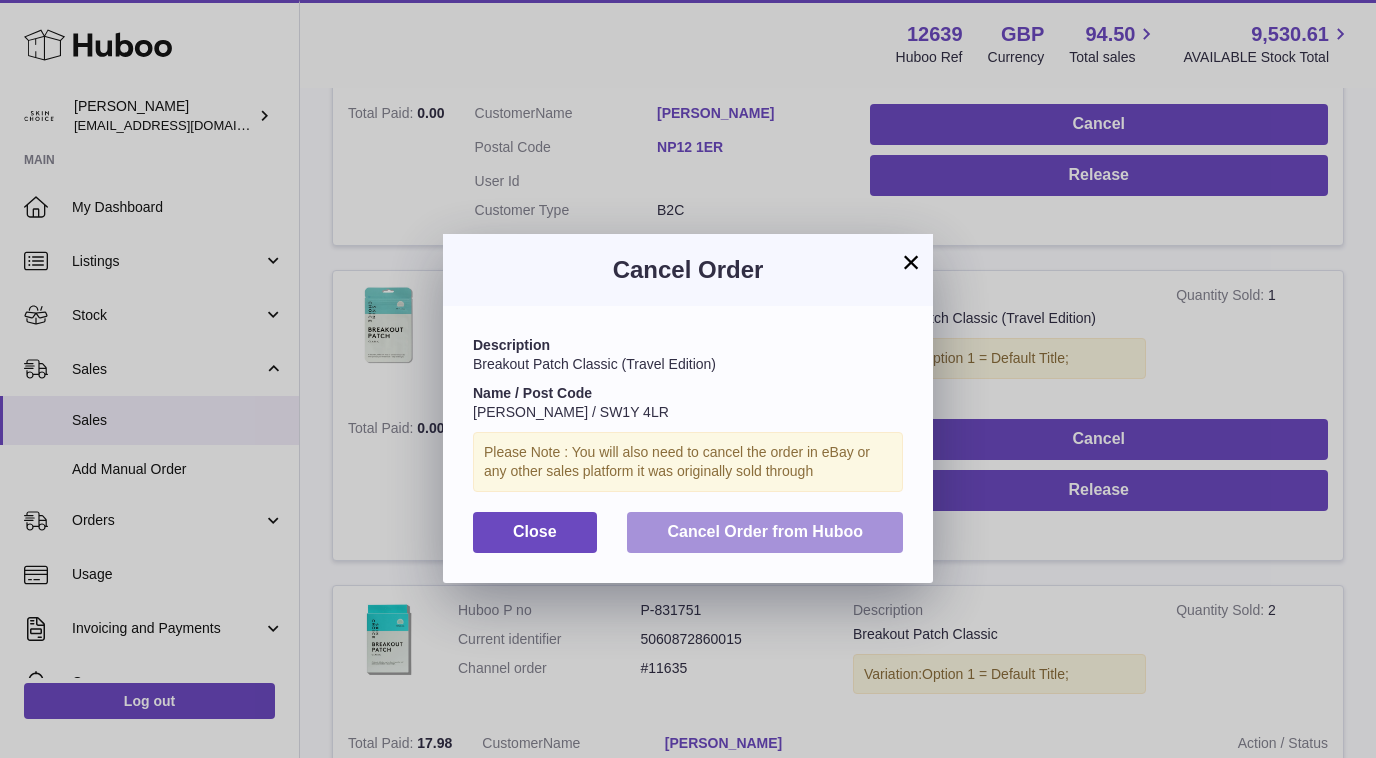 click on "Cancel Order from Huboo" at bounding box center [765, 531] 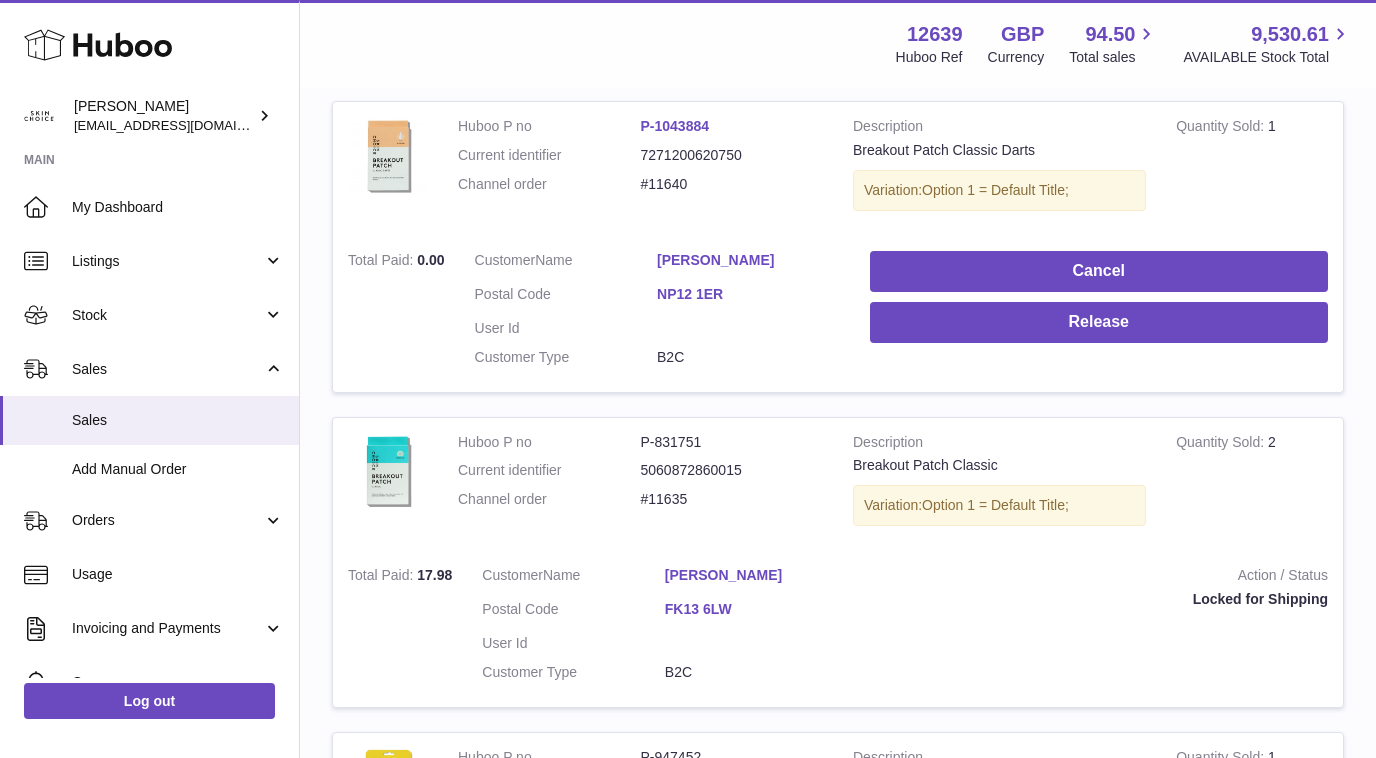 scroll, scrollTop: 989, scrollLeft: 0, axis: vertical 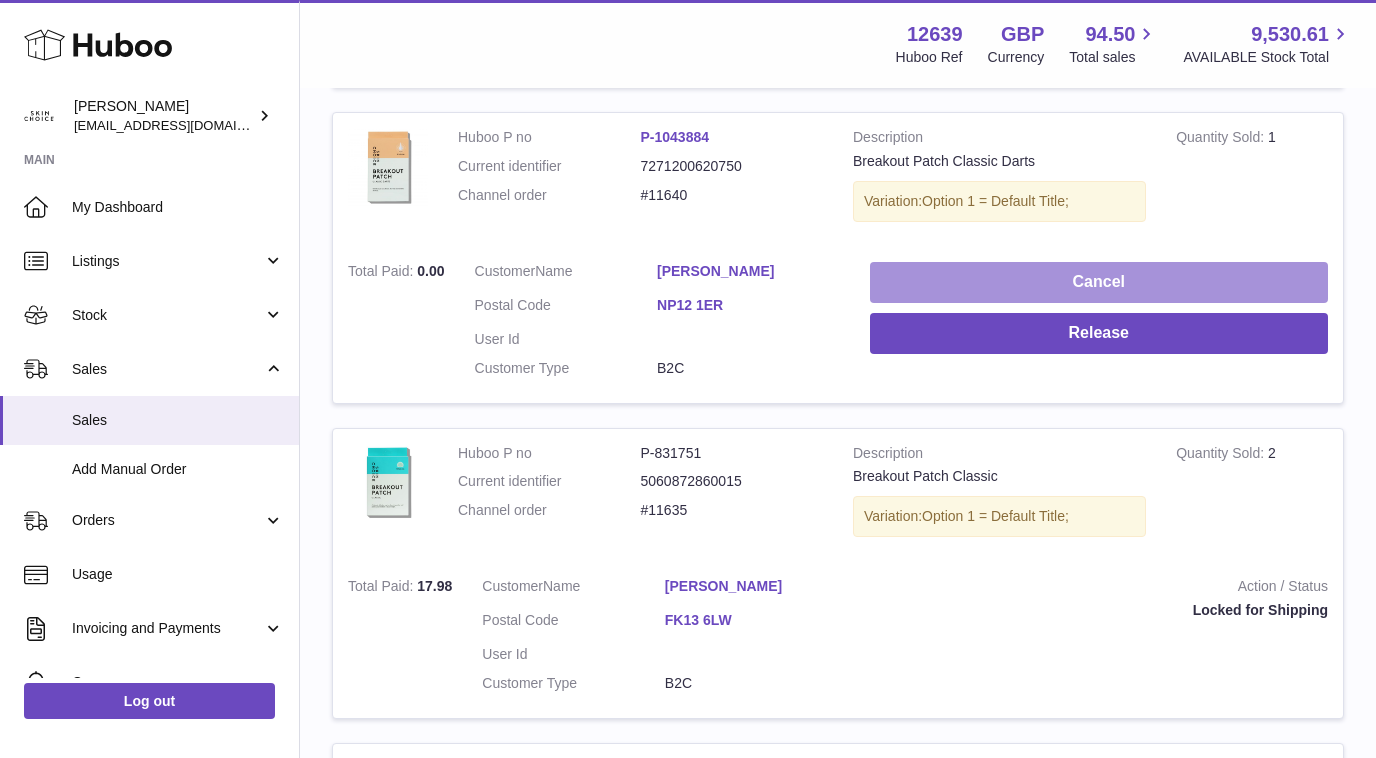 click on "Cancel" at bounding box center (1099, 282) 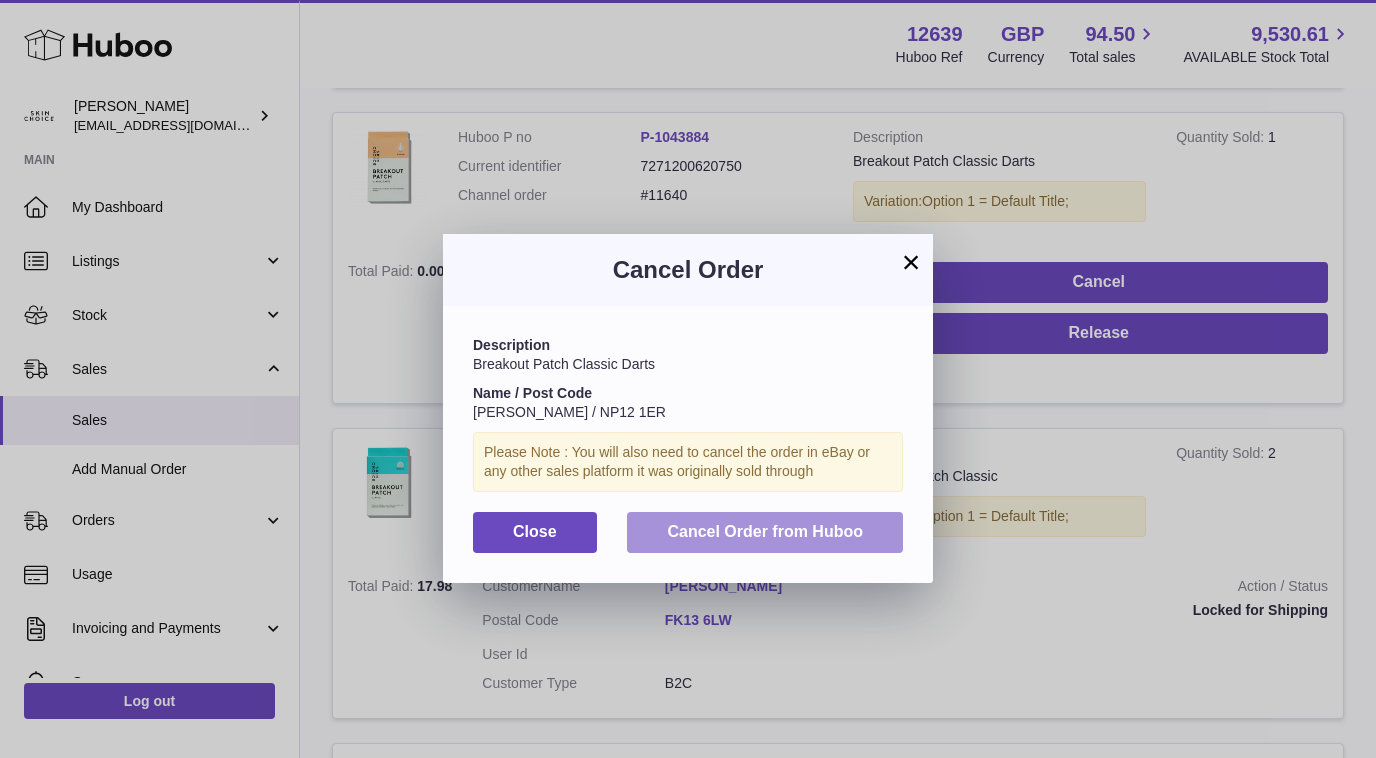 click on "Cancel Order from Huboo" at bounding box center [765, 531] 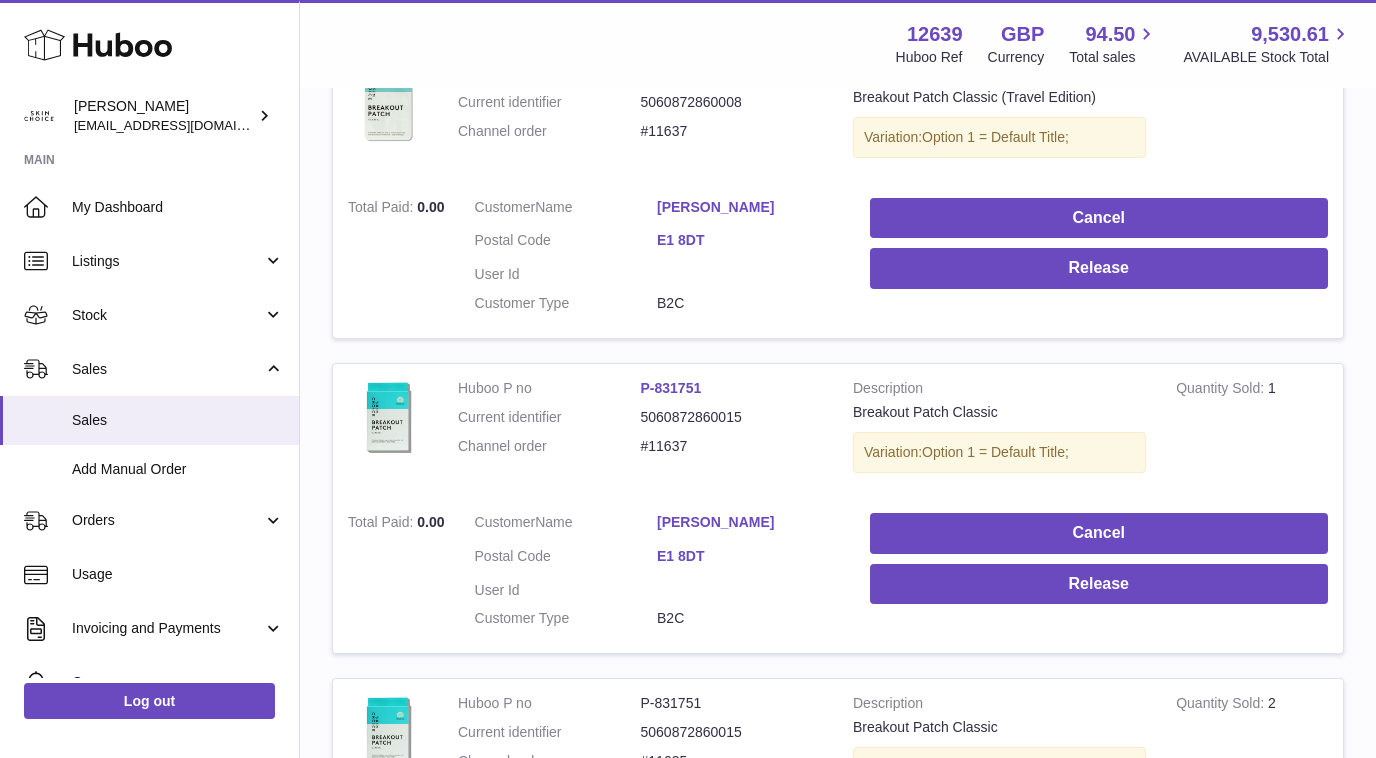scroll, scrollTop: 414, scrollLeft: 0, axis: vertical 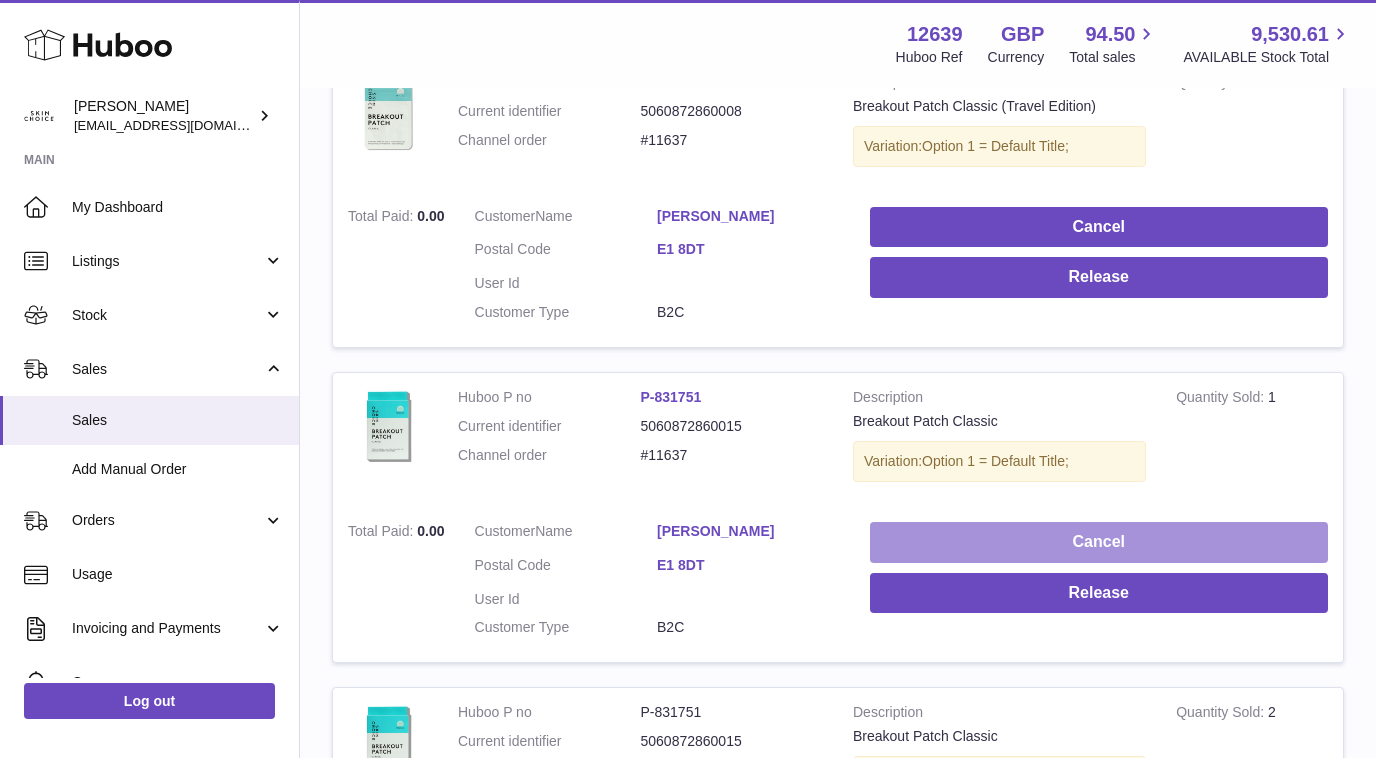 click on "Cancel" at bounding box center [1099, 542] 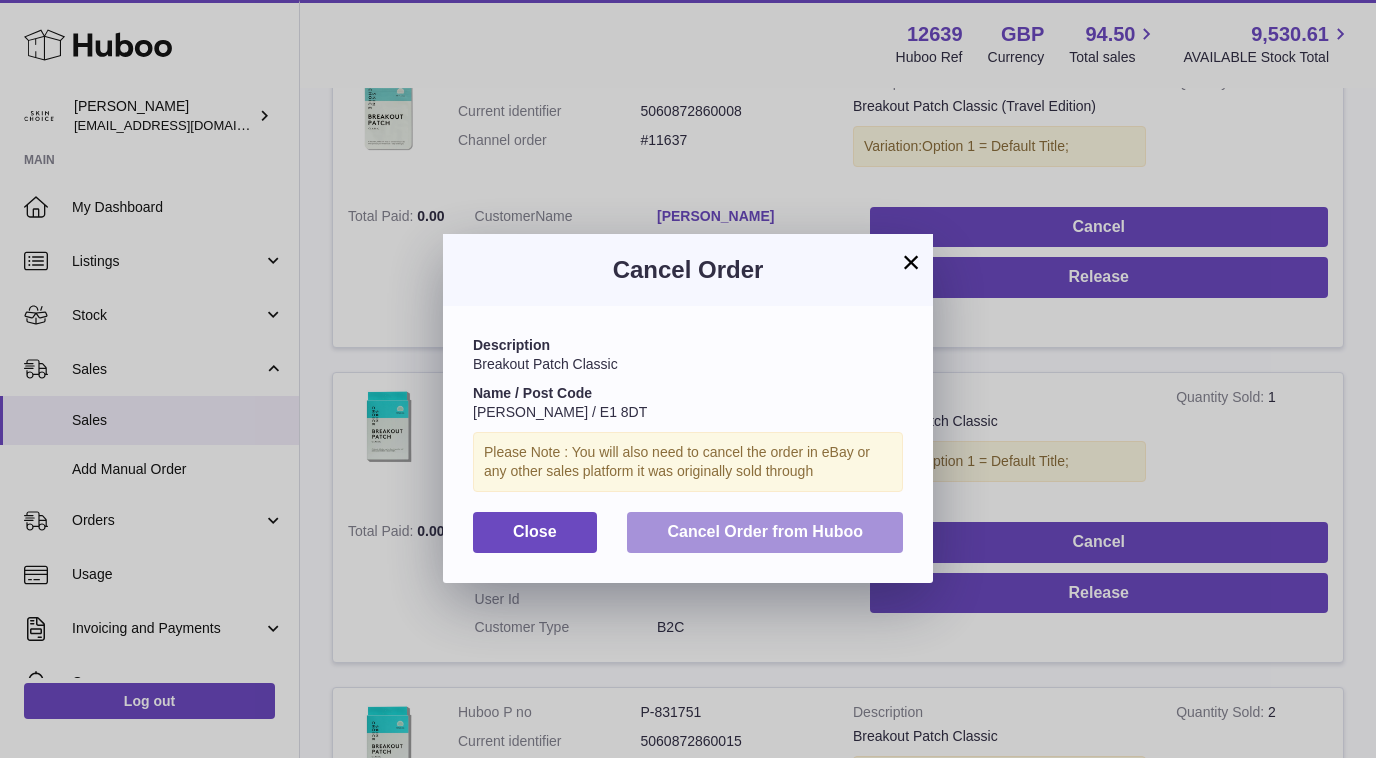 click on "Cancel Order from Huboo" at bounding box center [765, 531] 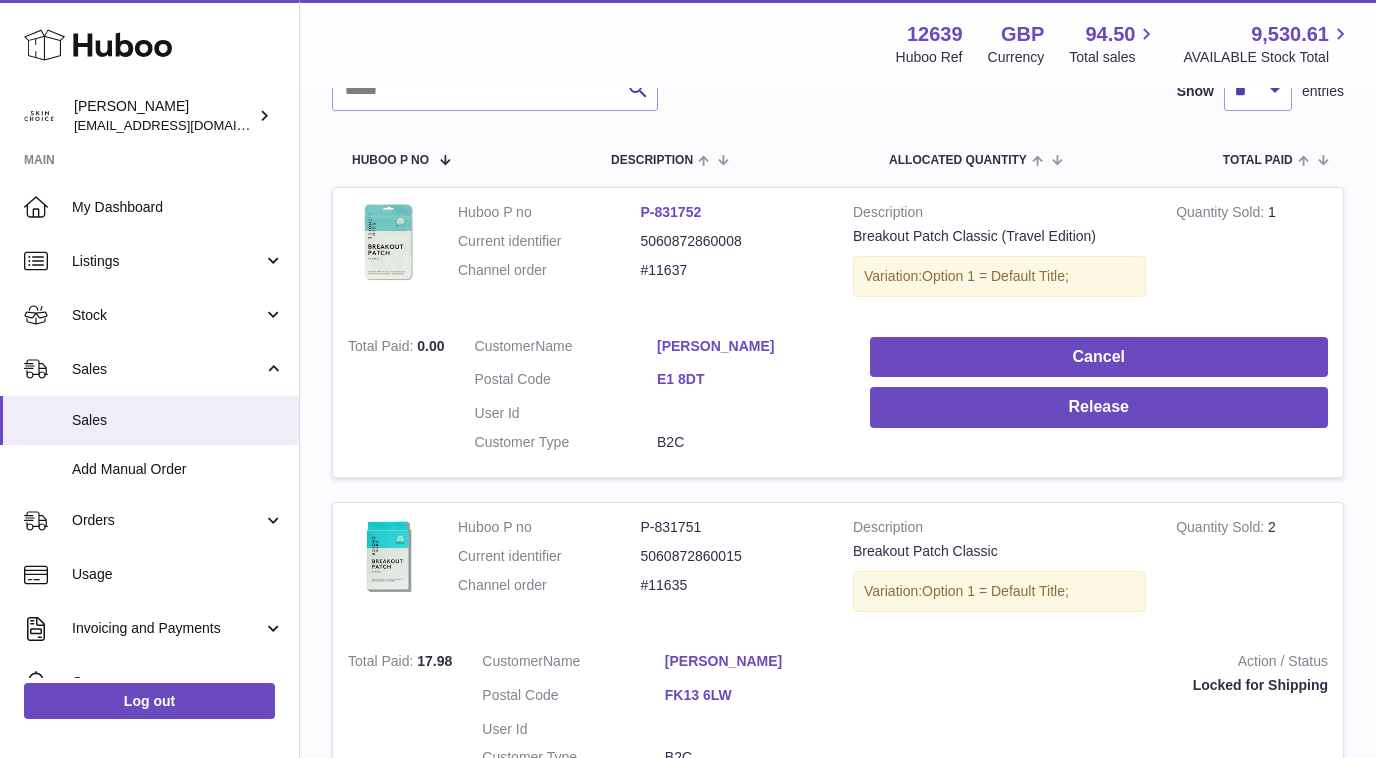 scroll, scrollTop: 223, scrollLeft: 0, axis: vertical 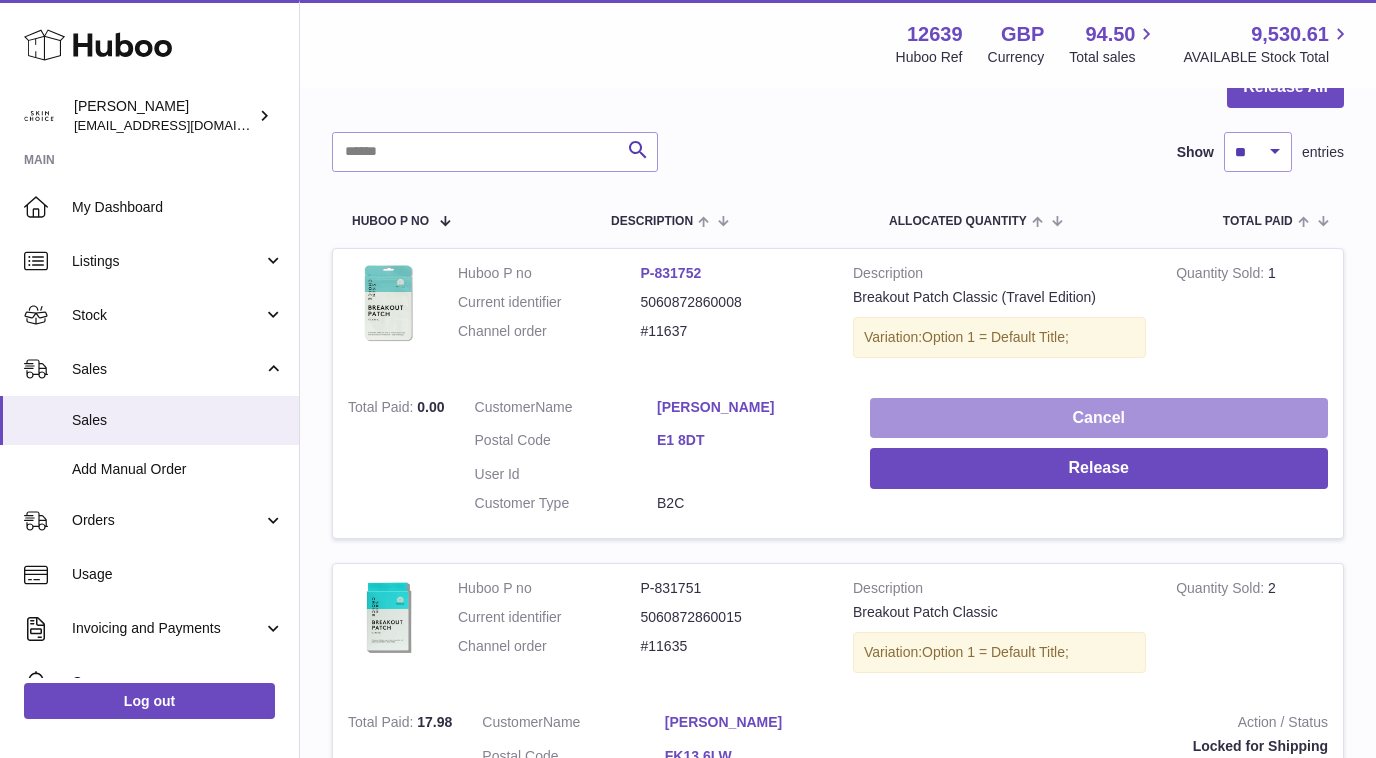 click on "Cancel" at bounding box center (1099, 418) 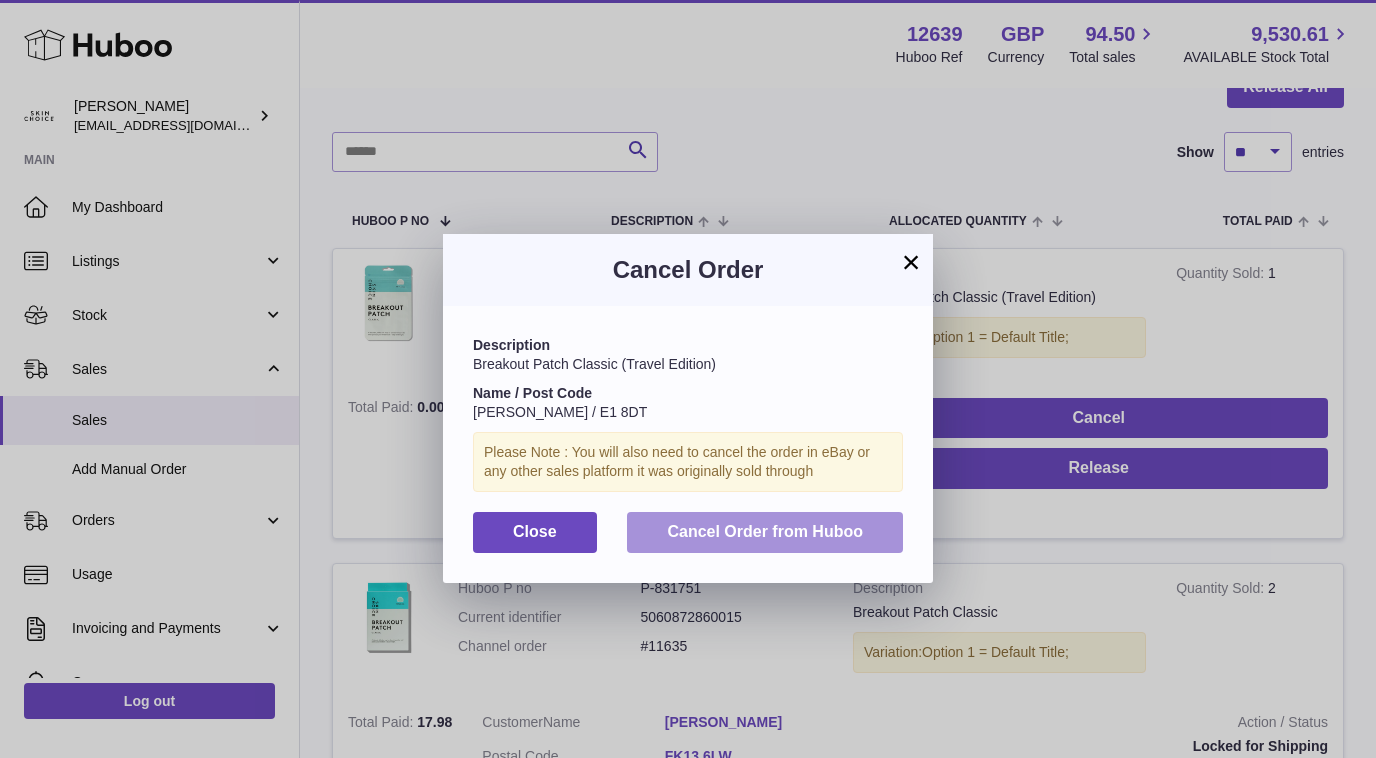 click on "Cancel Order from Huboo" at bounding box center (765, 531) 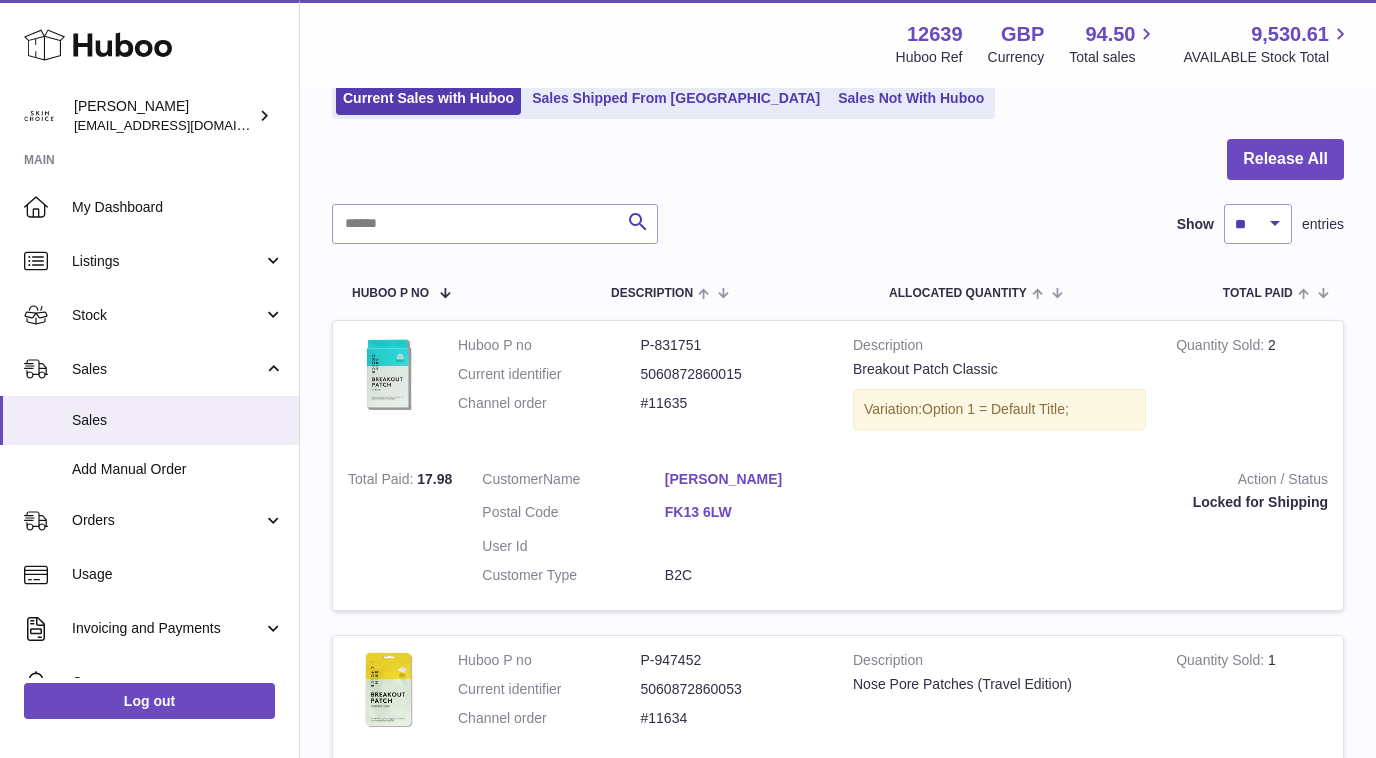 scroll, scrollTop: 0, scrollLeft: 0, axis: both 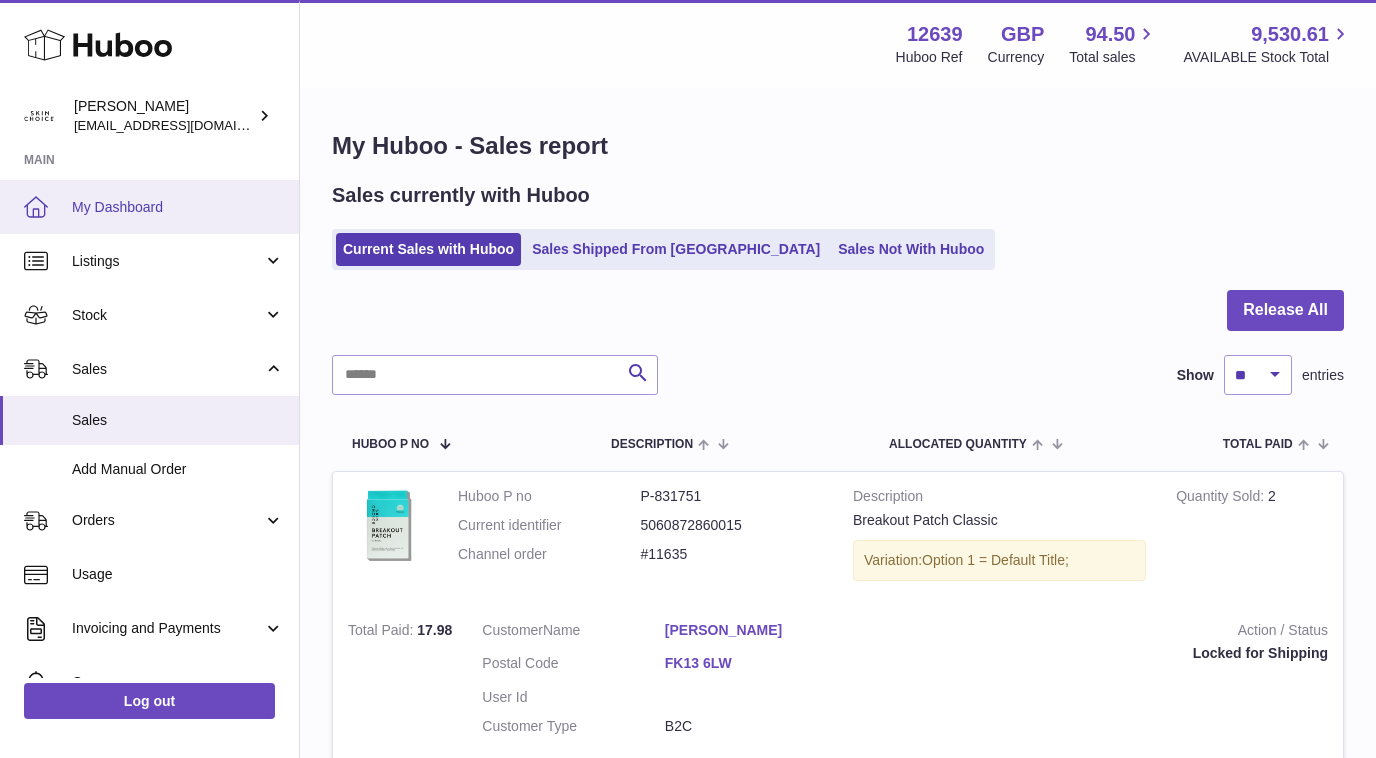 click on "My Dashboard" at bounding box center (178, 207) 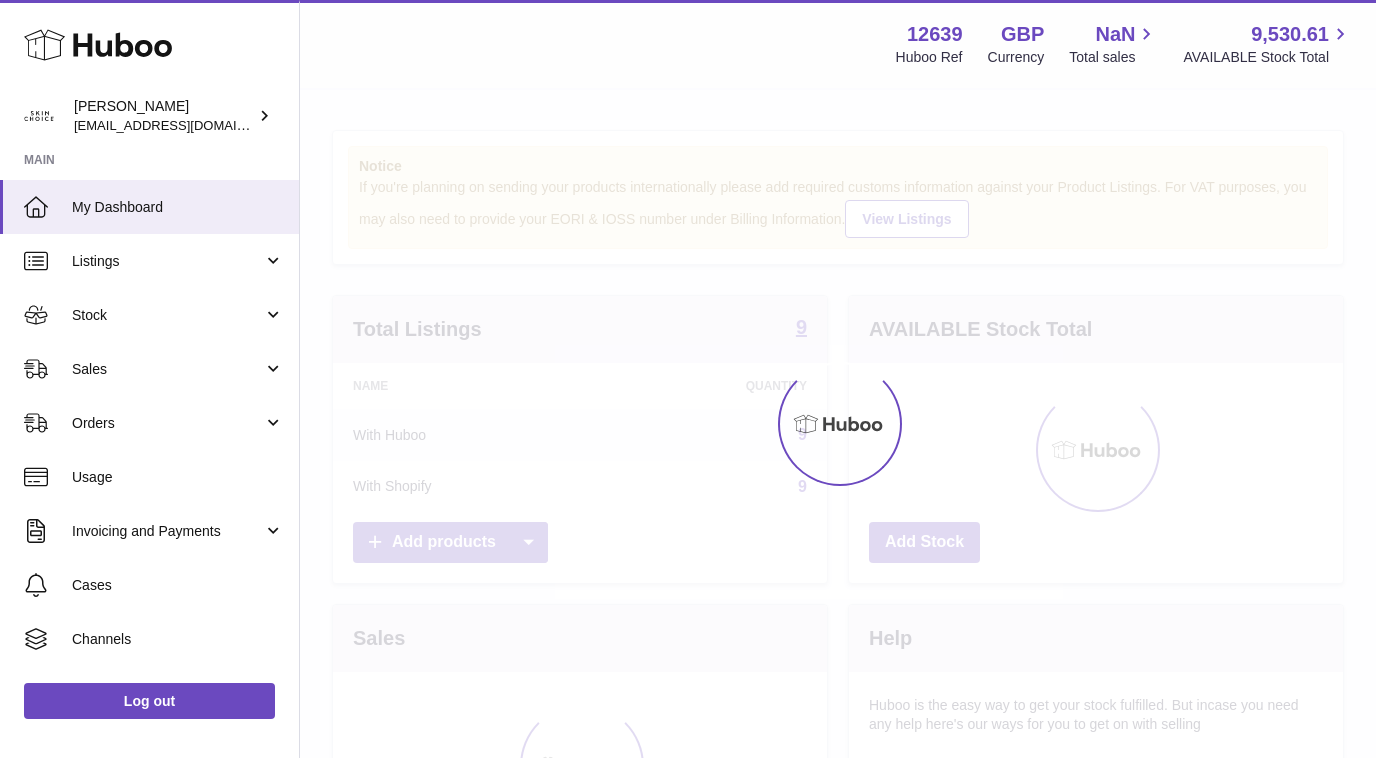 scroll, scrollTop: 0, scrollLeft: 0, axis: both 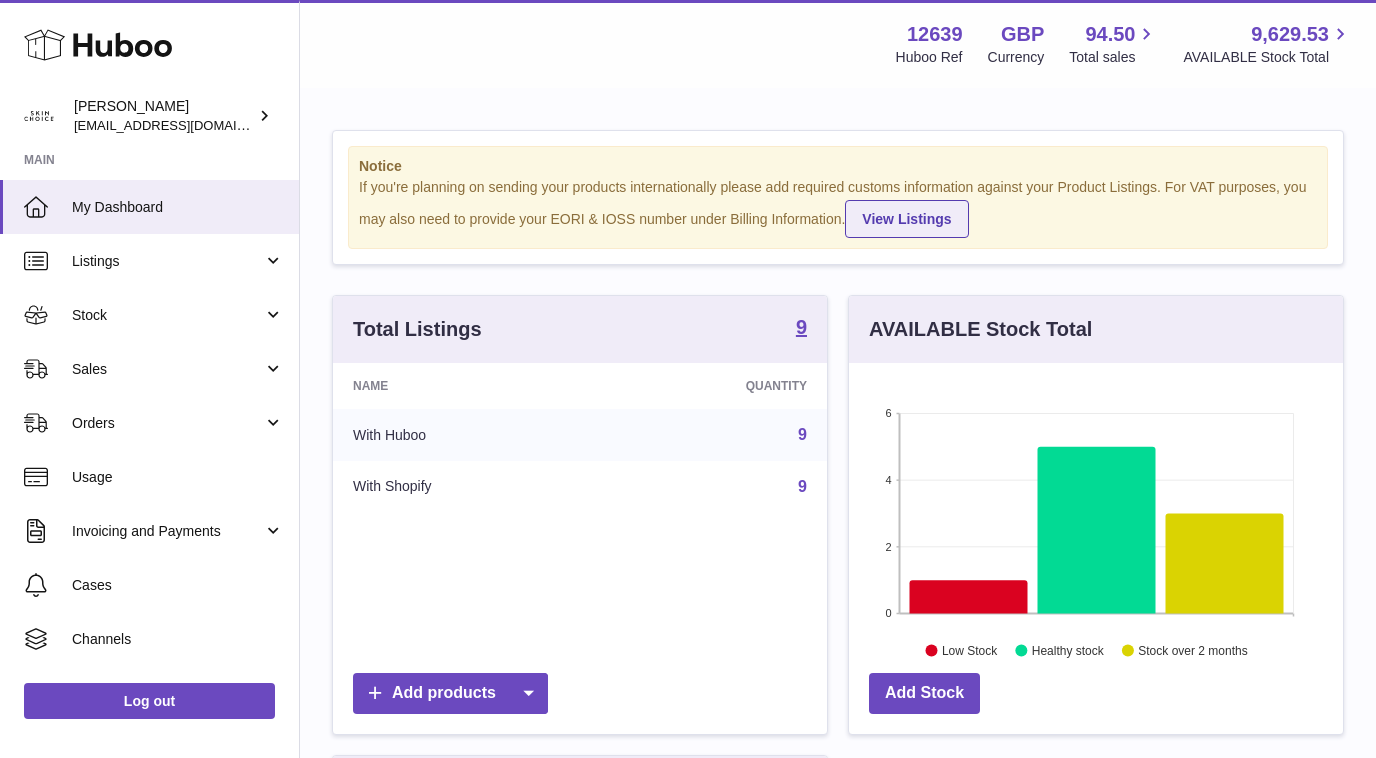 click on "View Listings" at bounding box center [906, 219] 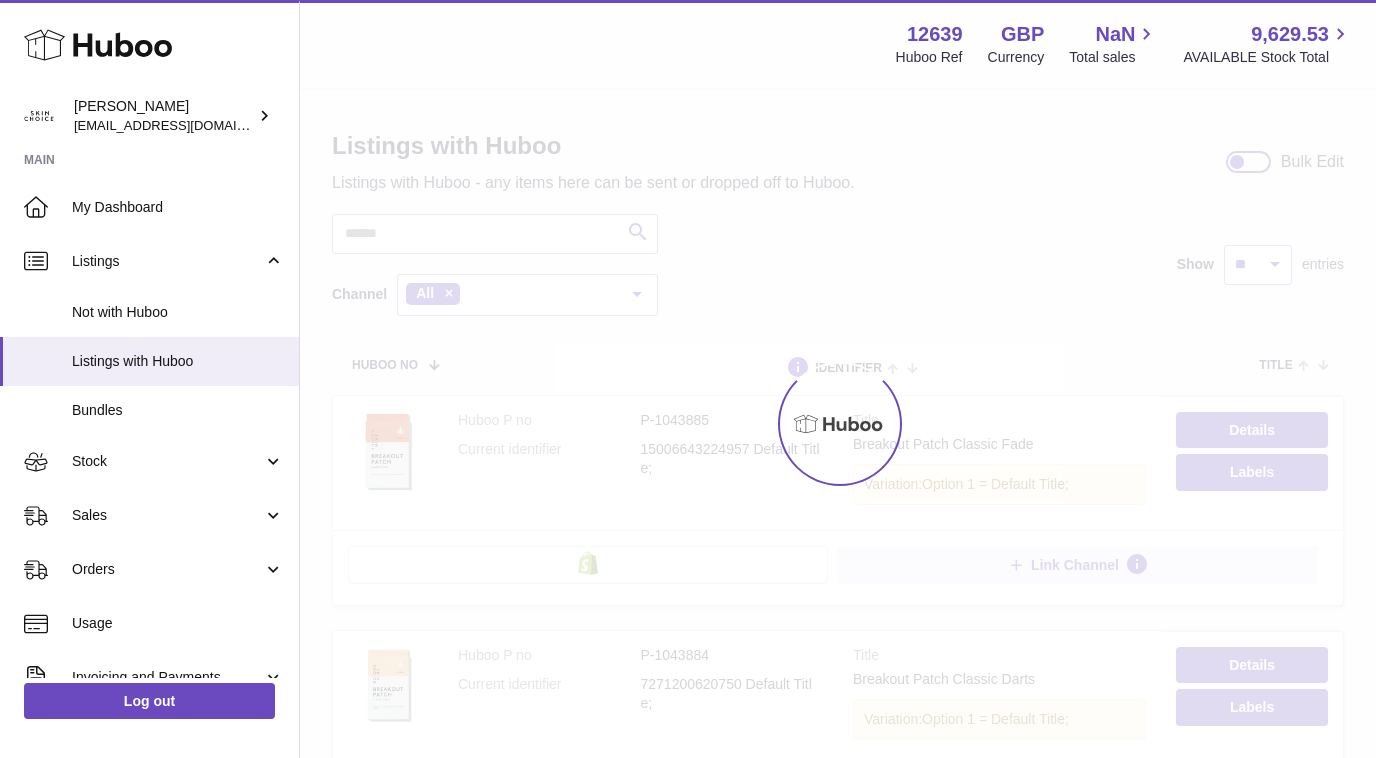 scroll, scrollTop: 0, scrollLeft: 0, axis: both 